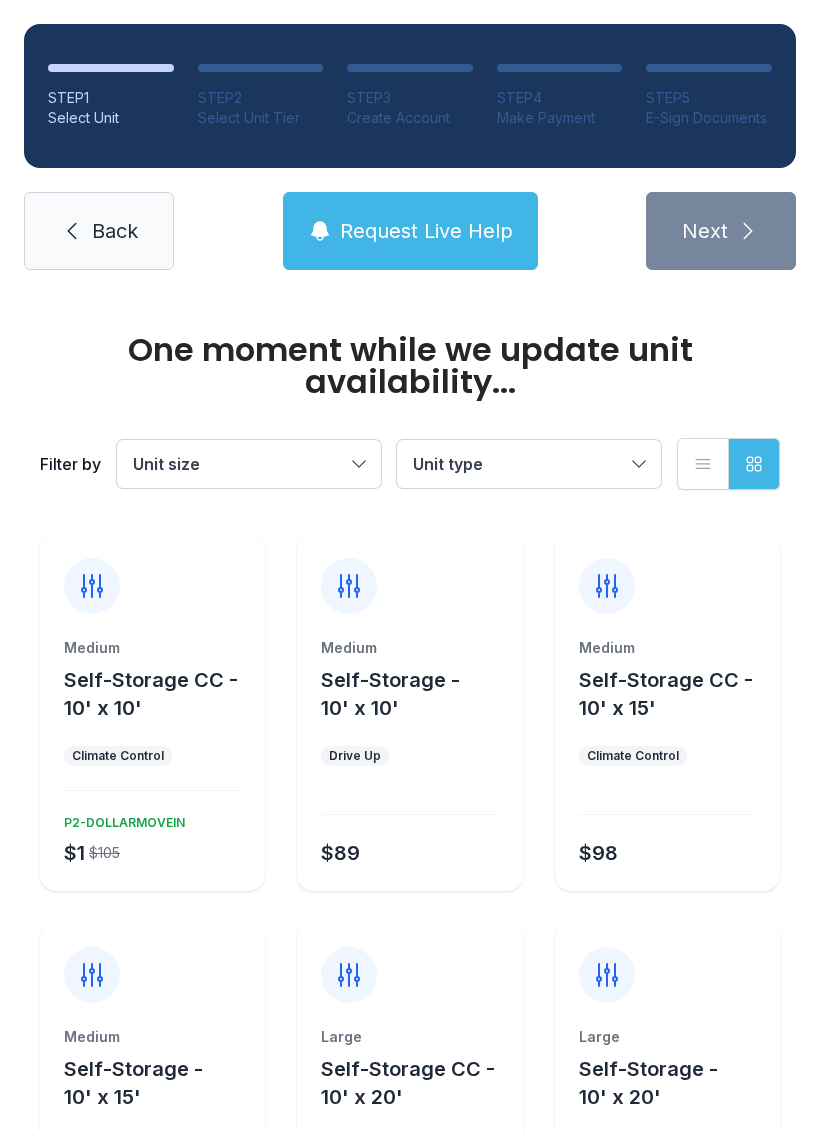 scroll, scrollTop: 0, scrollLeft: 0, axis: both 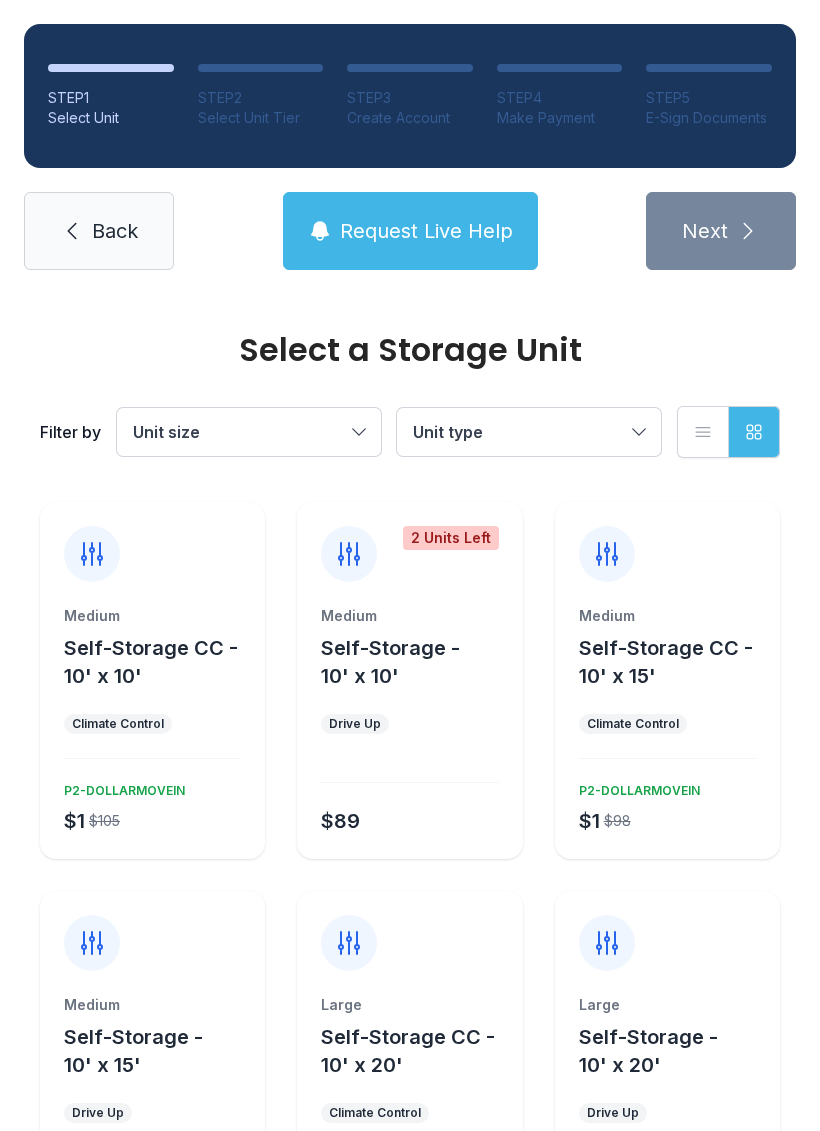 click on "Self-Storage - 10' x 10'" at bounding box center [390, 662] 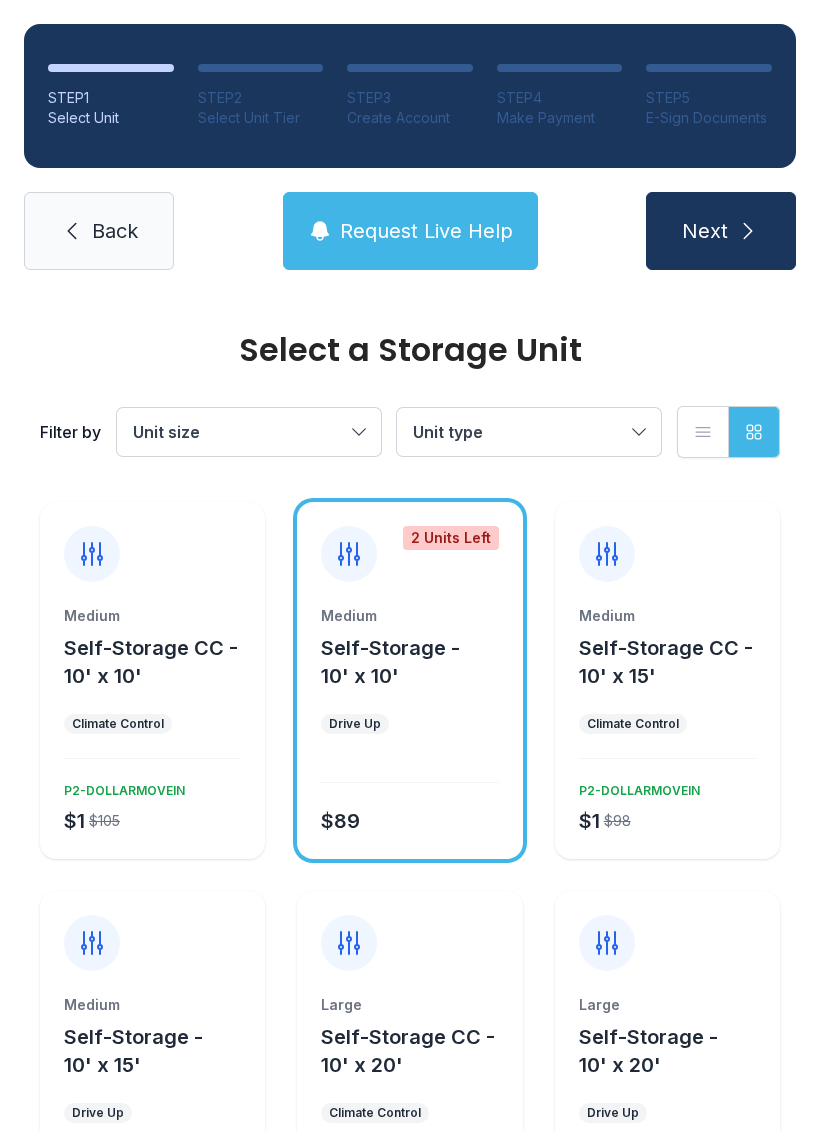 click on "Next" at bounding box center [705, 231] 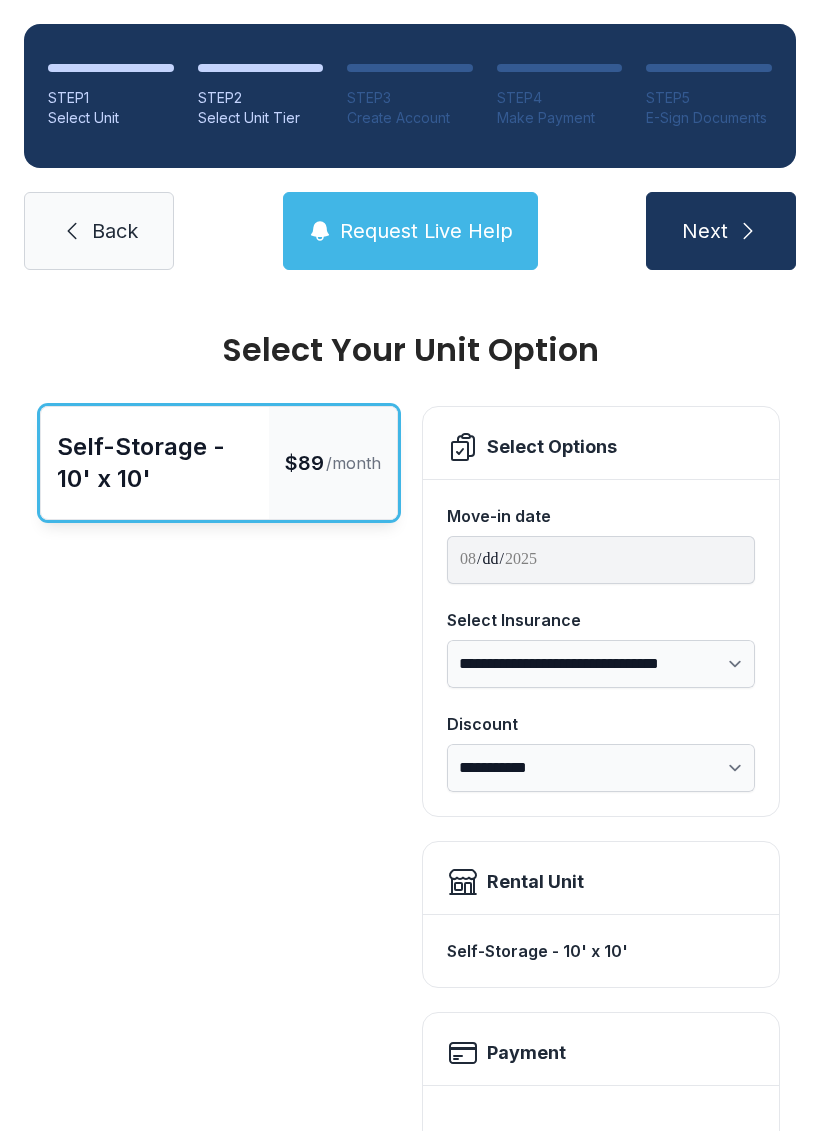 scroll, scrollTop: 0, scrollLeft: 0, axis: both 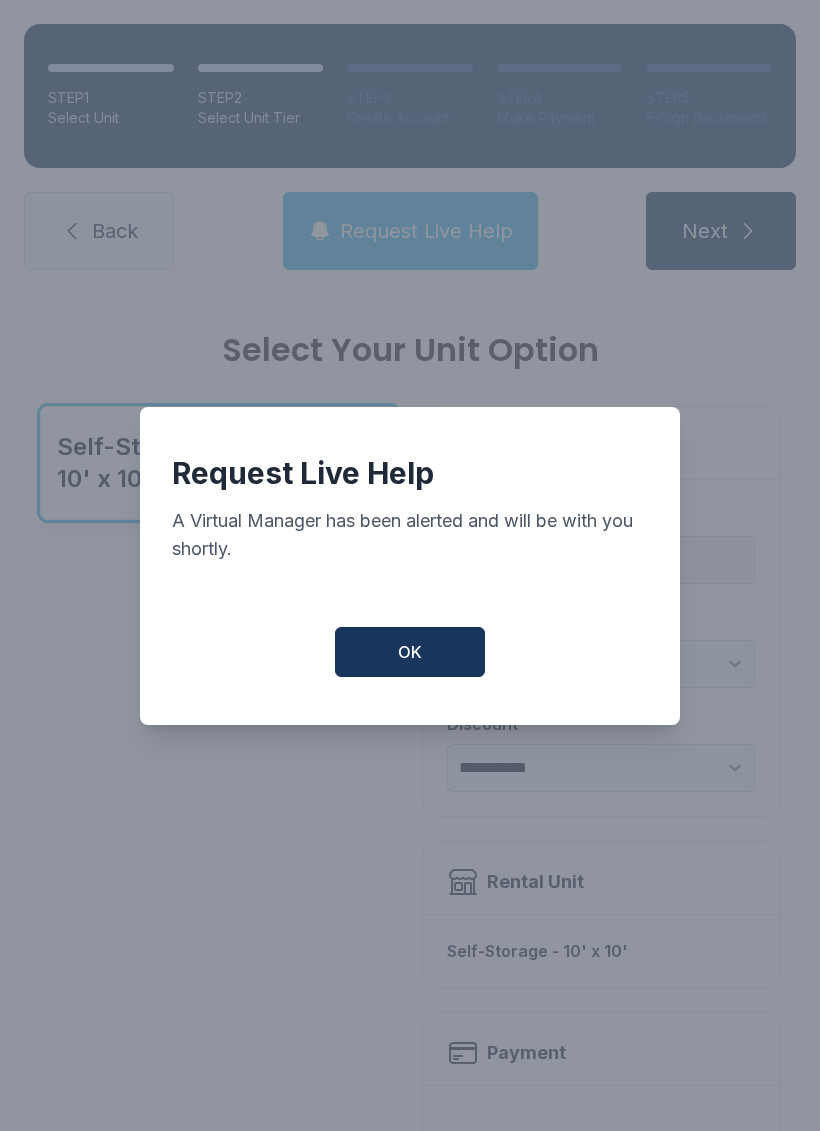 click on "OK" at bounding box center (410, 652) 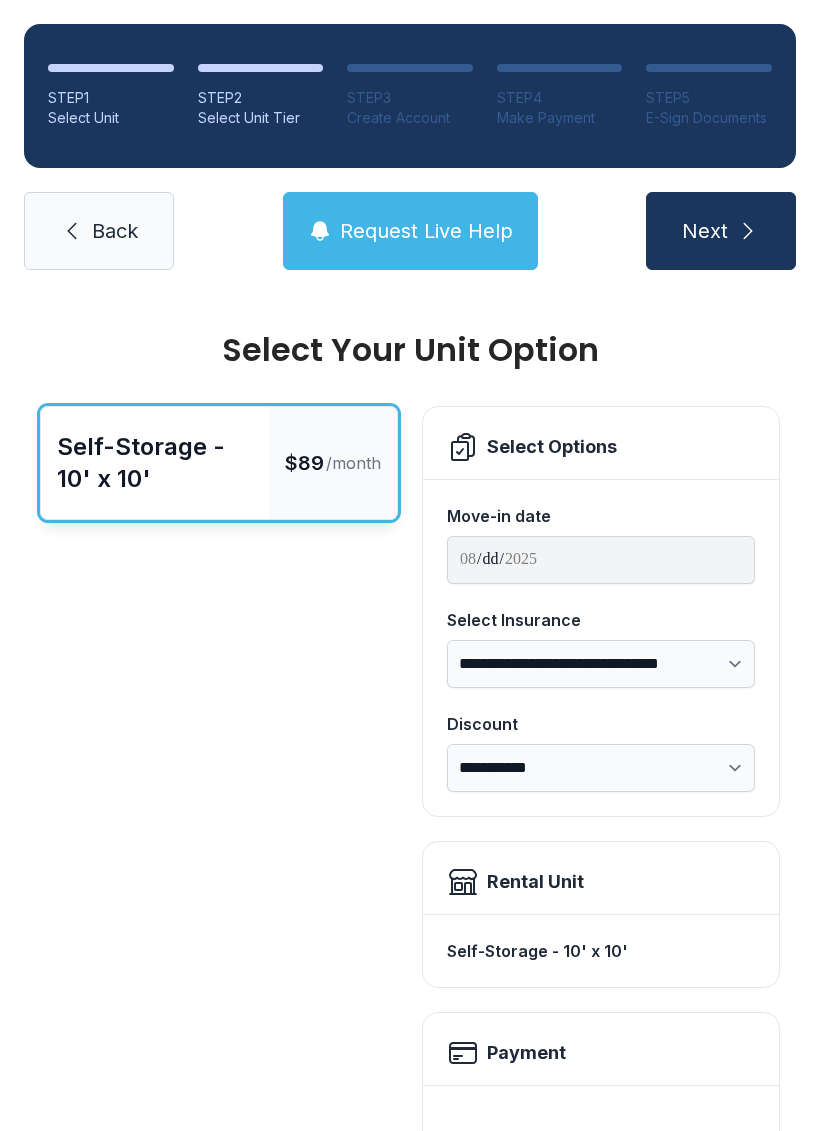 click on "STEP  1" at bounding box center (111, 98) 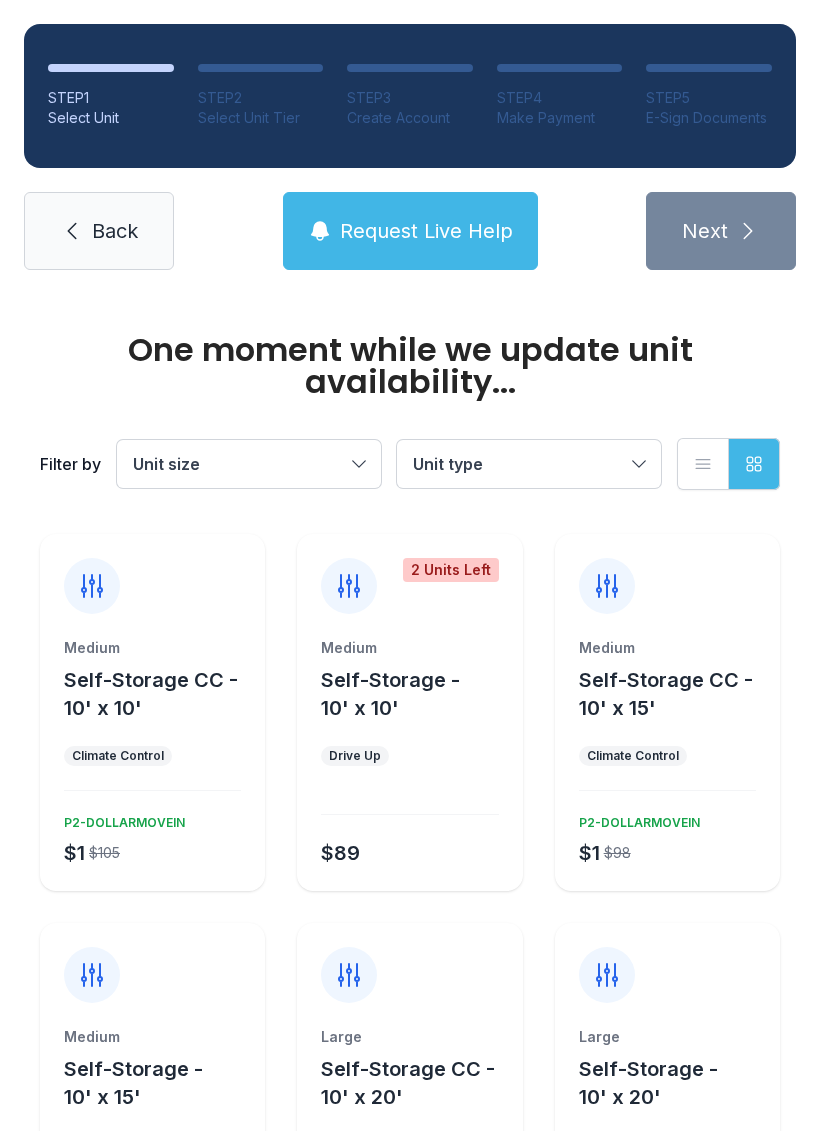 scroll, scrollTop: 0, scrollLeft: 0, axis: both 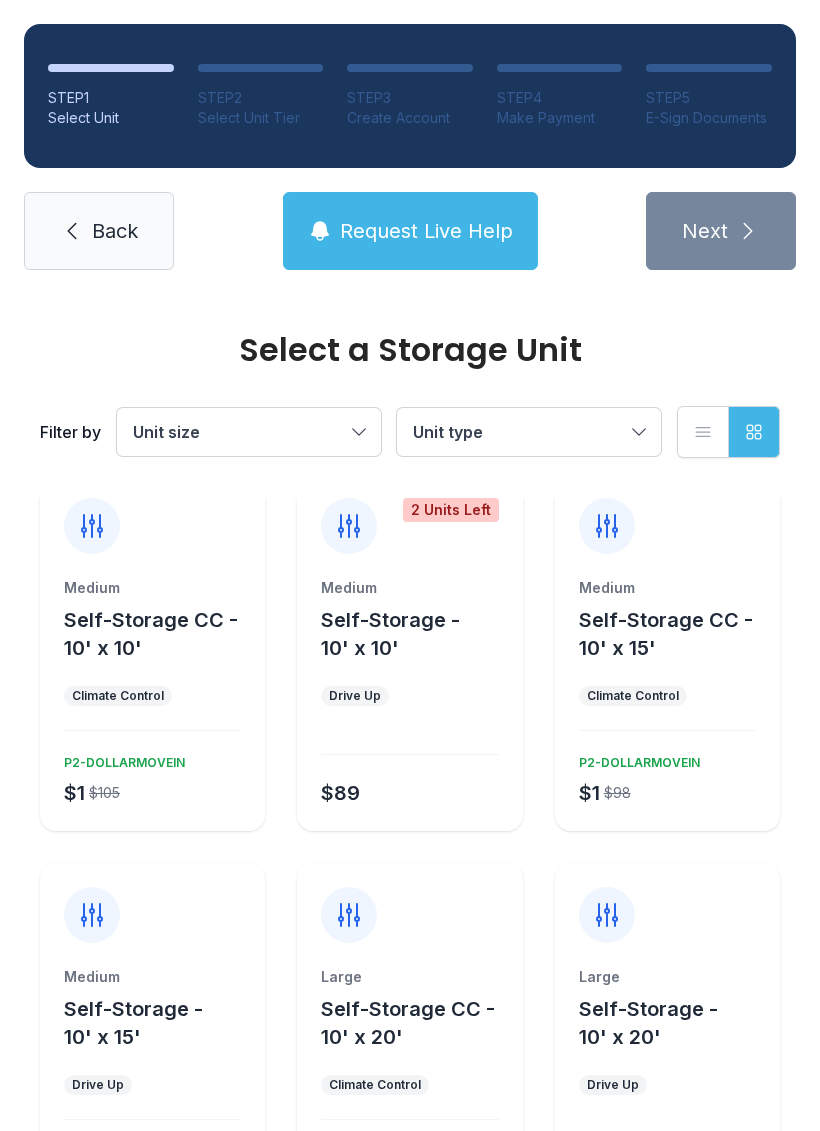 click on "Medium" at bounding box center (667, 588) 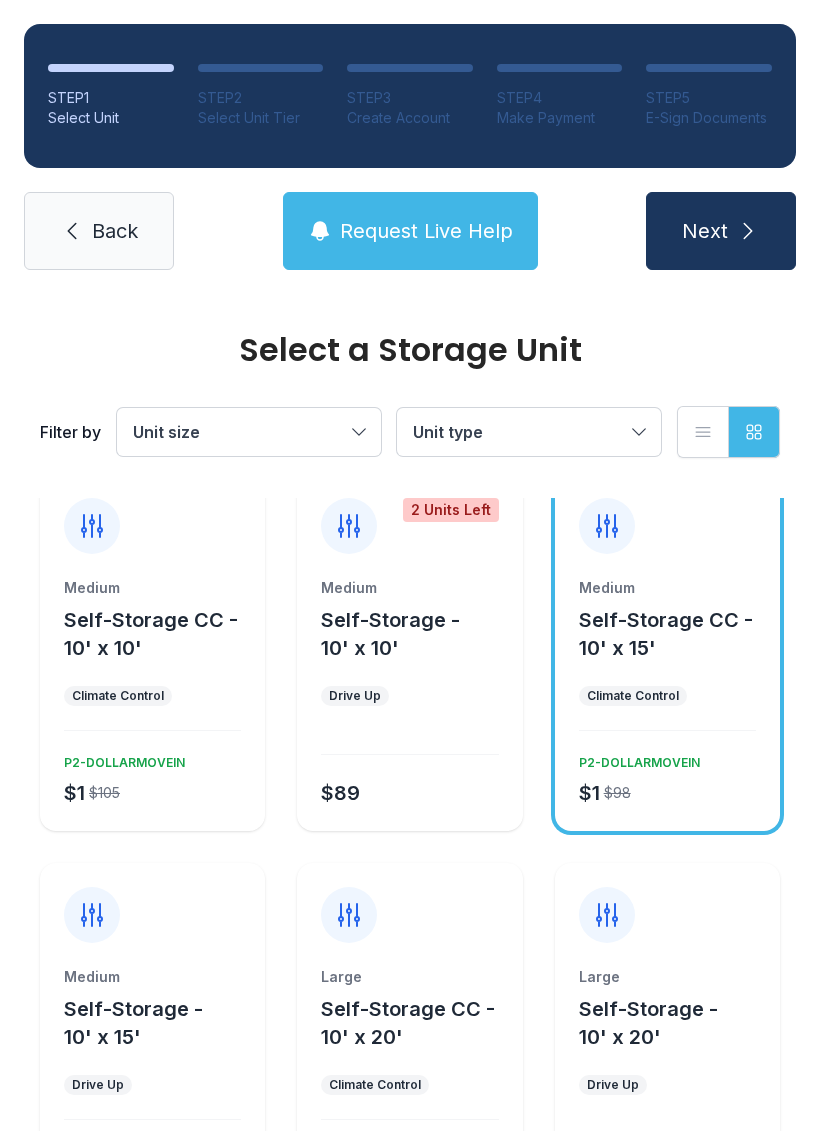 click on "Next" at bounding box center [721, 231] 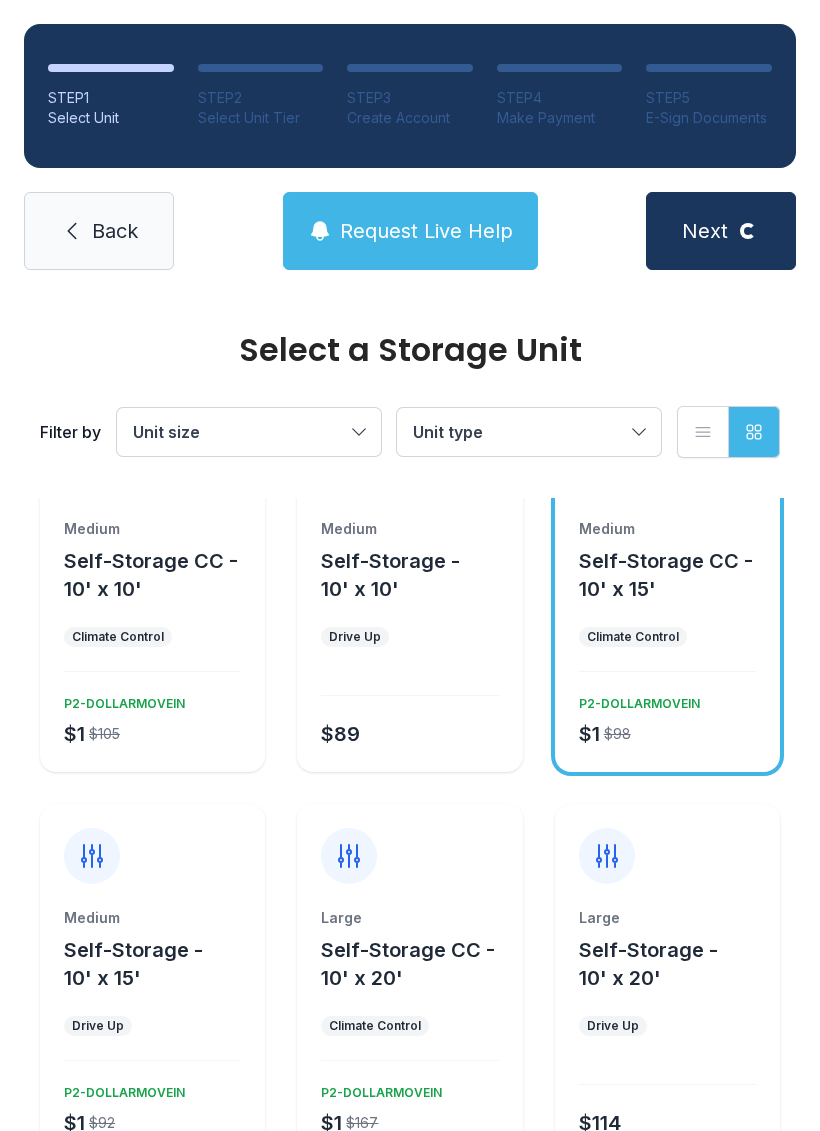 scroll, scrollTop: 103, scrollLeft: 0, axis: vertical 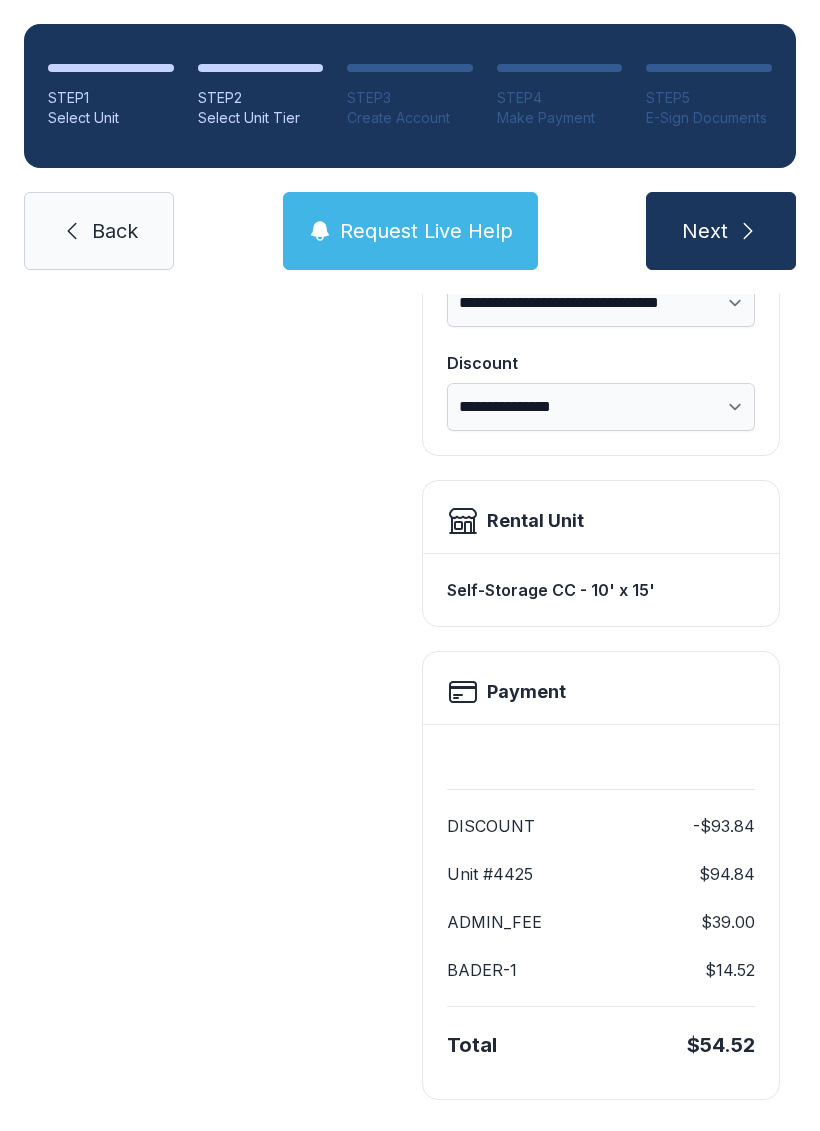 click on "Next" at bounding box center [721, 231] 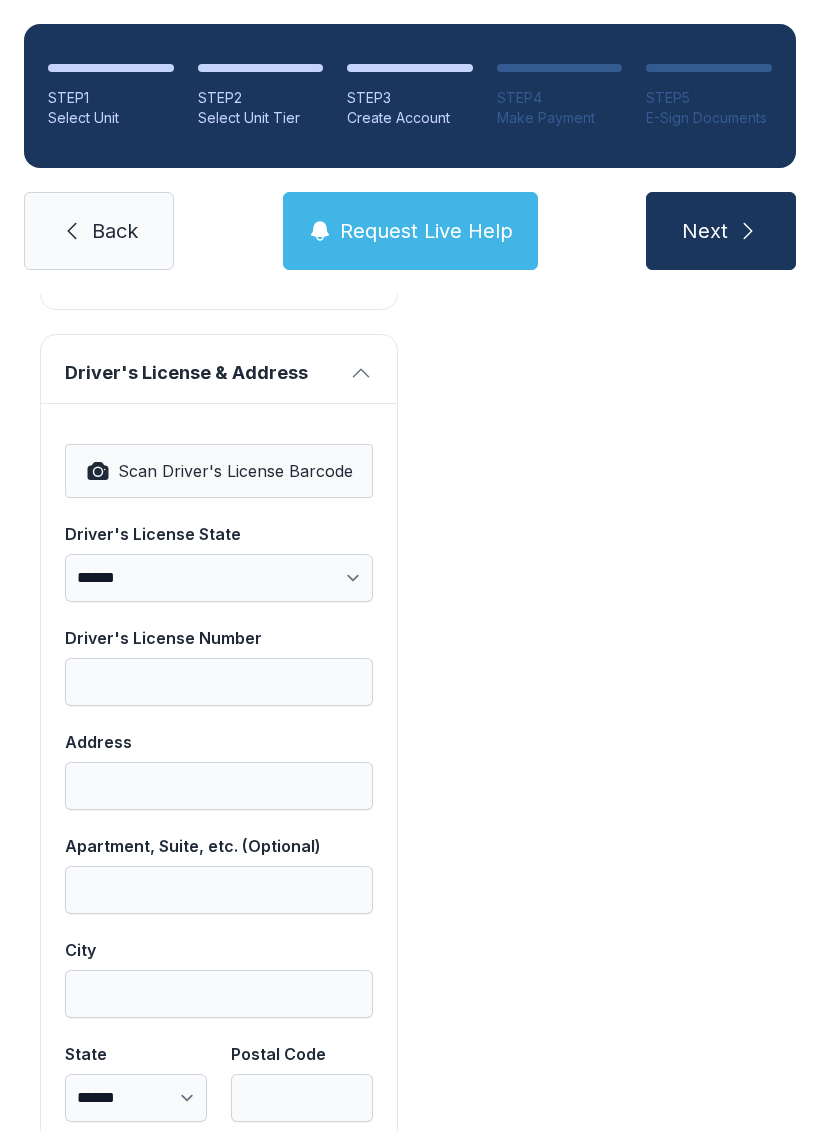 scroll, scrollTop: 1188, scrollLeft: 0, axis: vertical 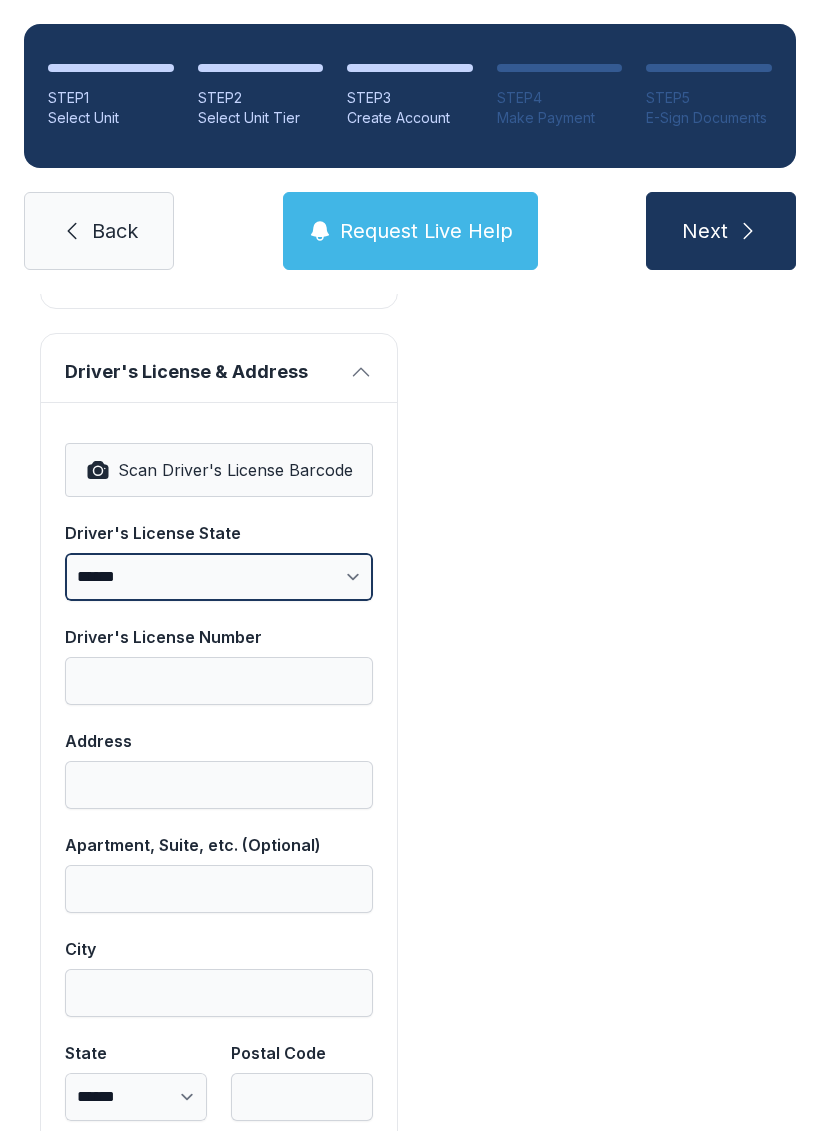 click on "**********" at bounding box center (219, 577) 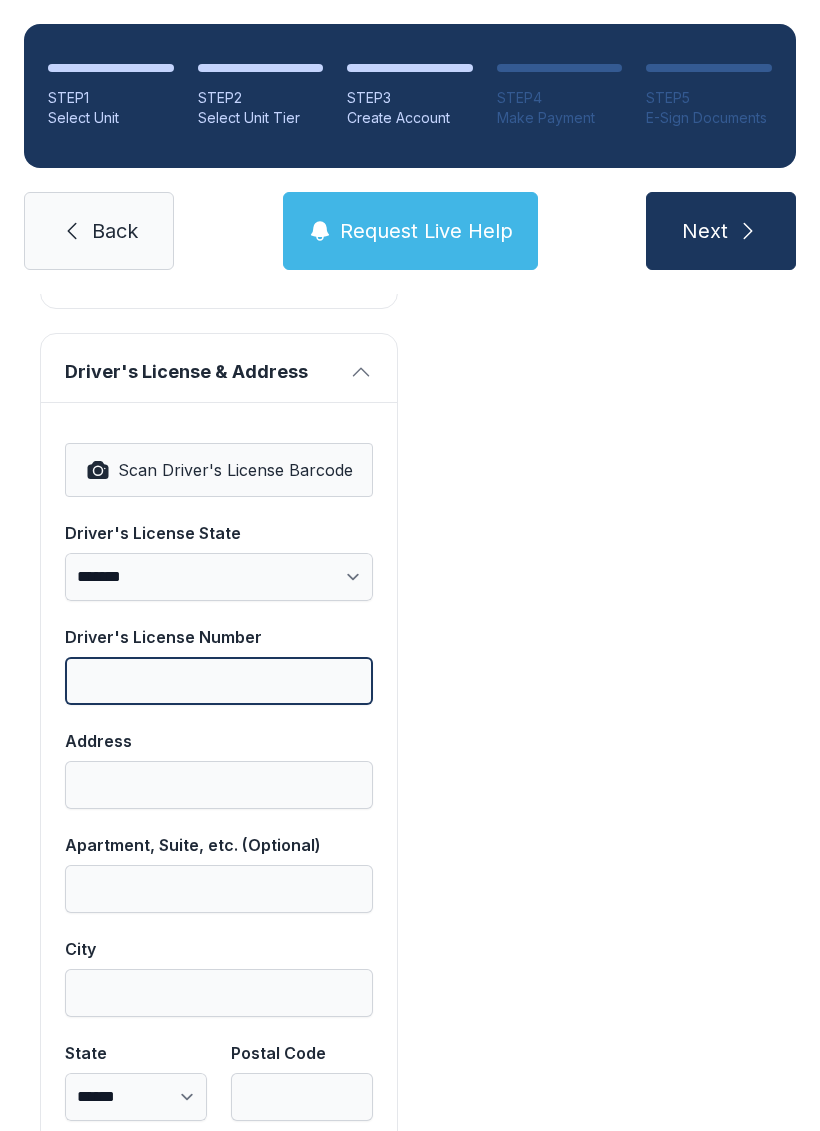 click on "Driver's License Number" at bounding box center [219, 681] 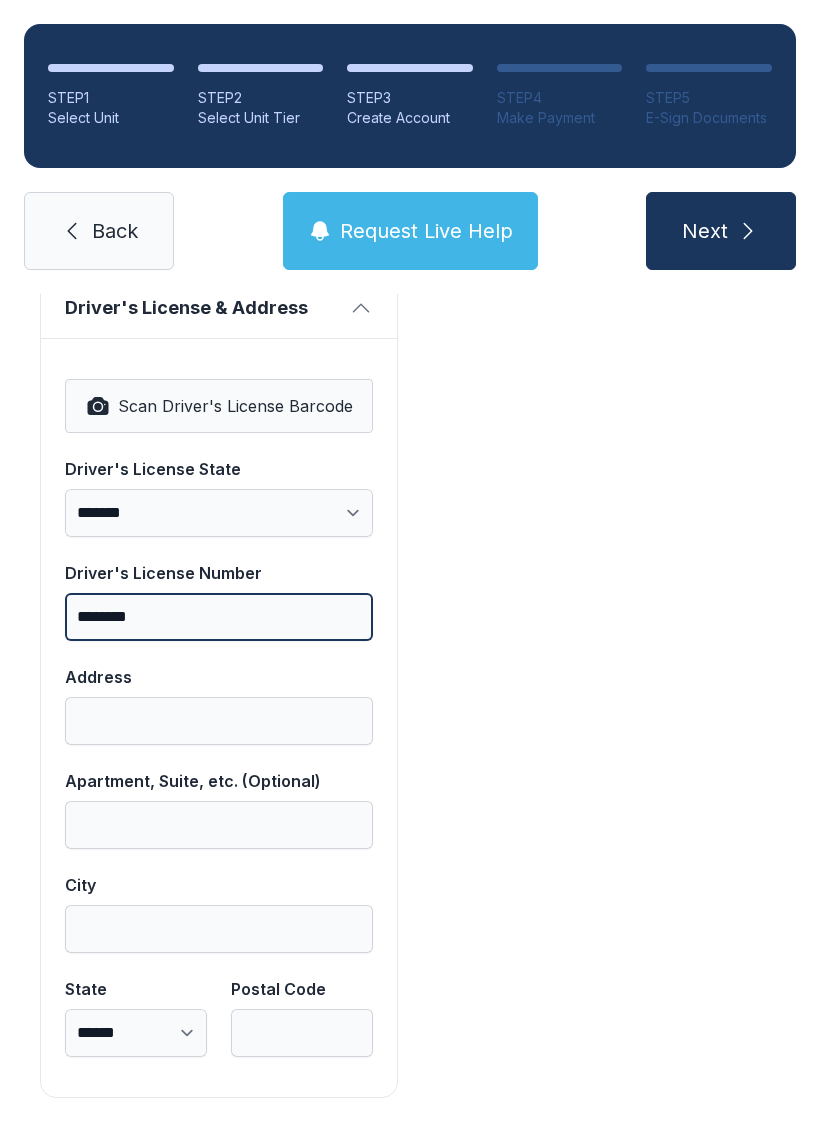 scroll, scrollTop: 1250, scrollLeft: 0, axis: vertical 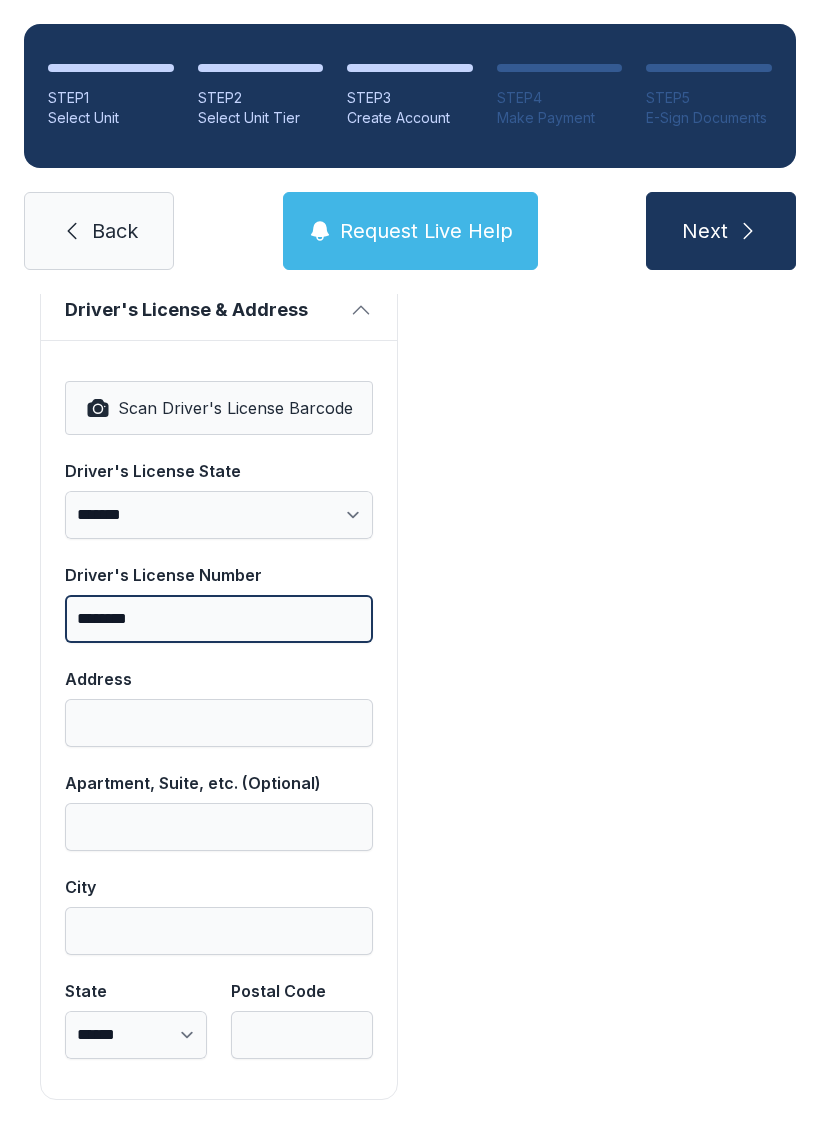 type on "********" 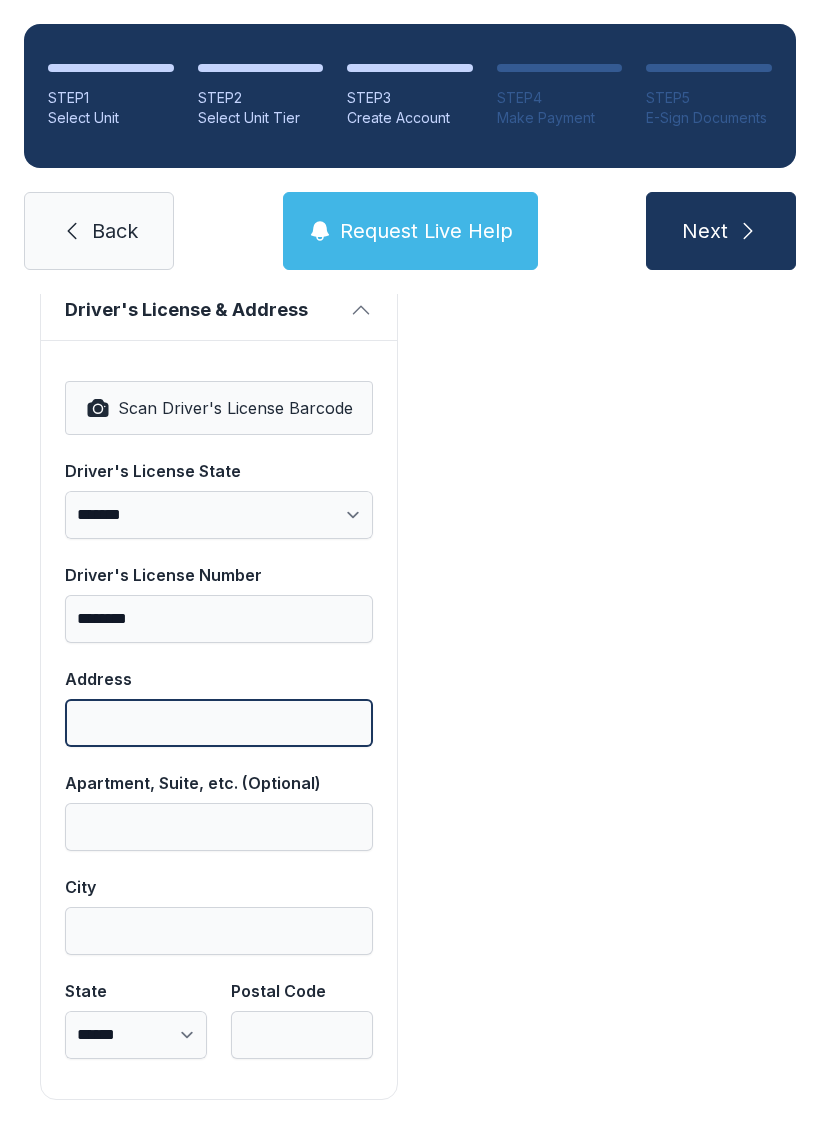 click on "Address" at bounding box center (219, 723) 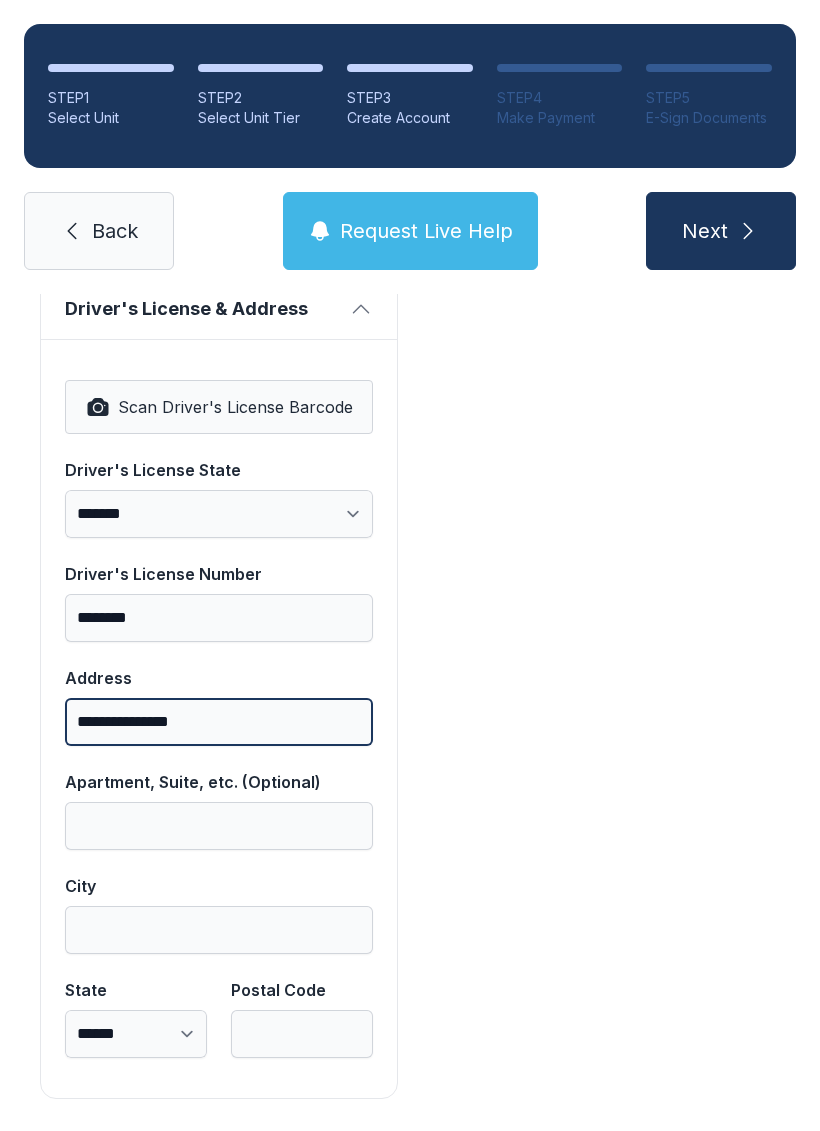 scroll, scrollTop: 1250, scrollLeft: 0, axis: vertical 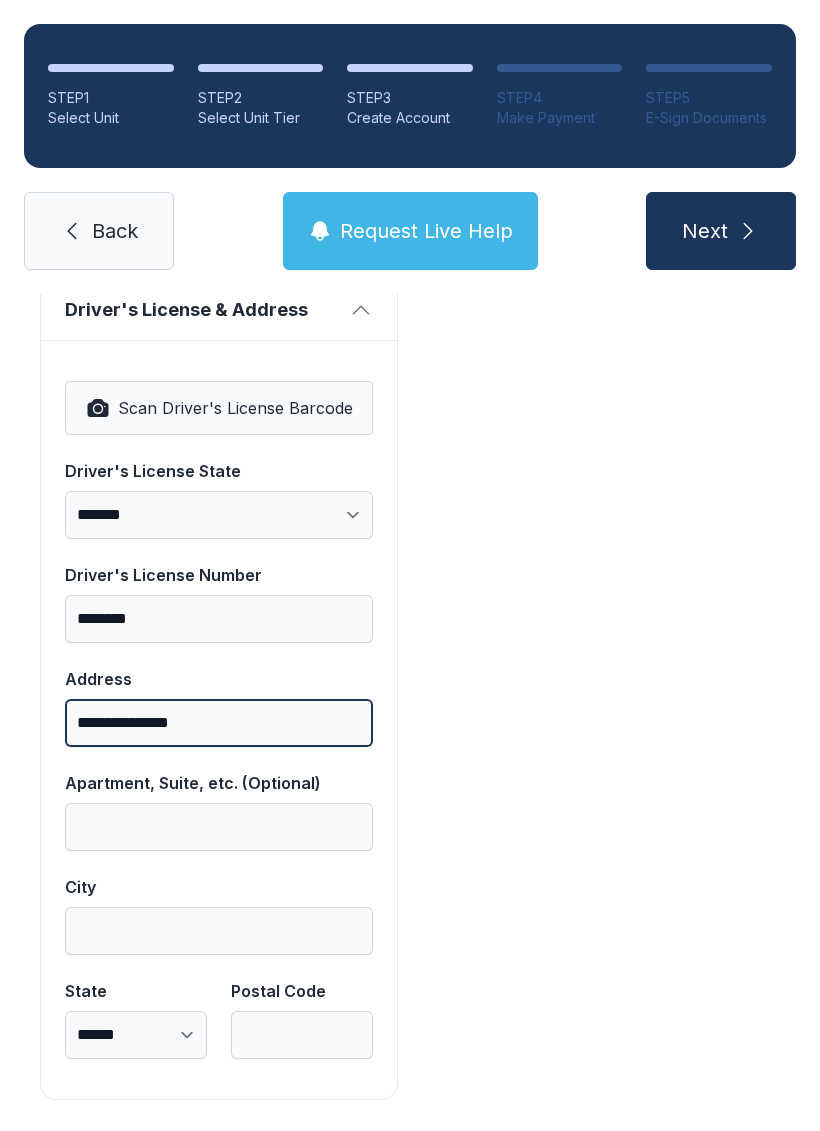 type on "**********" 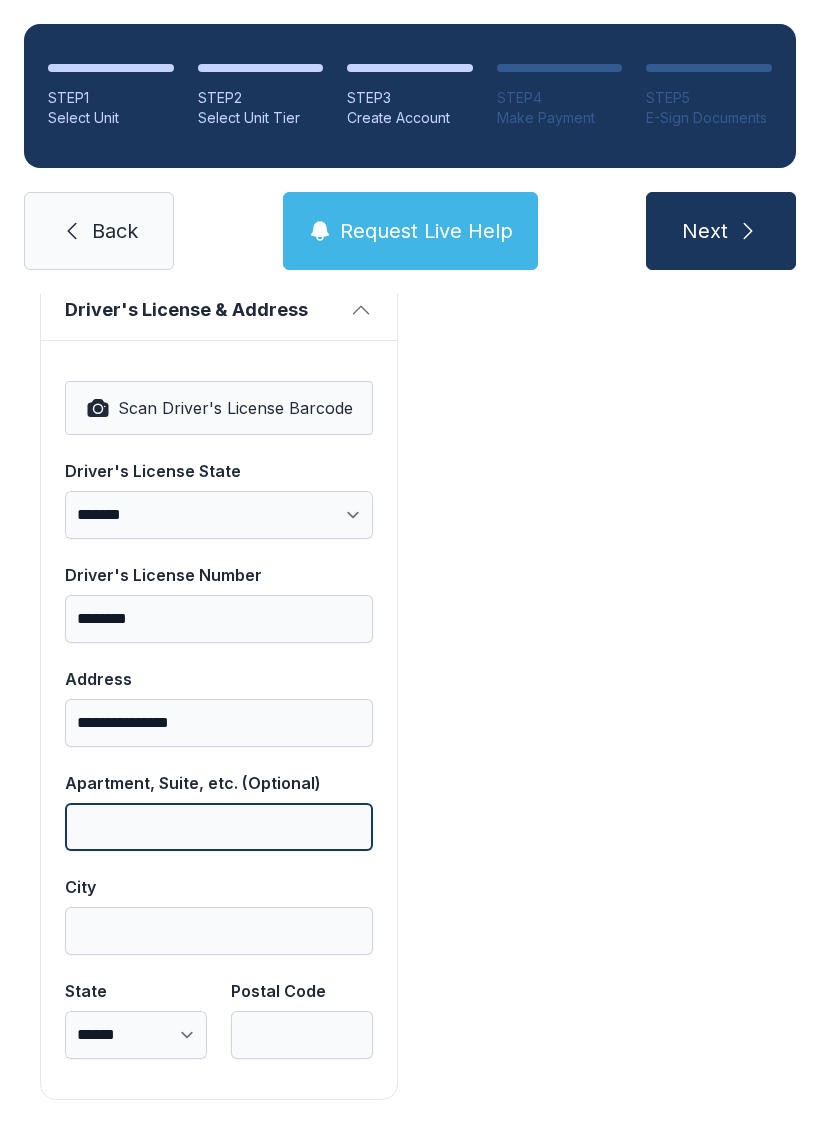scroll, scrollTop: 49, scrollLeft: 0, axis: vertical 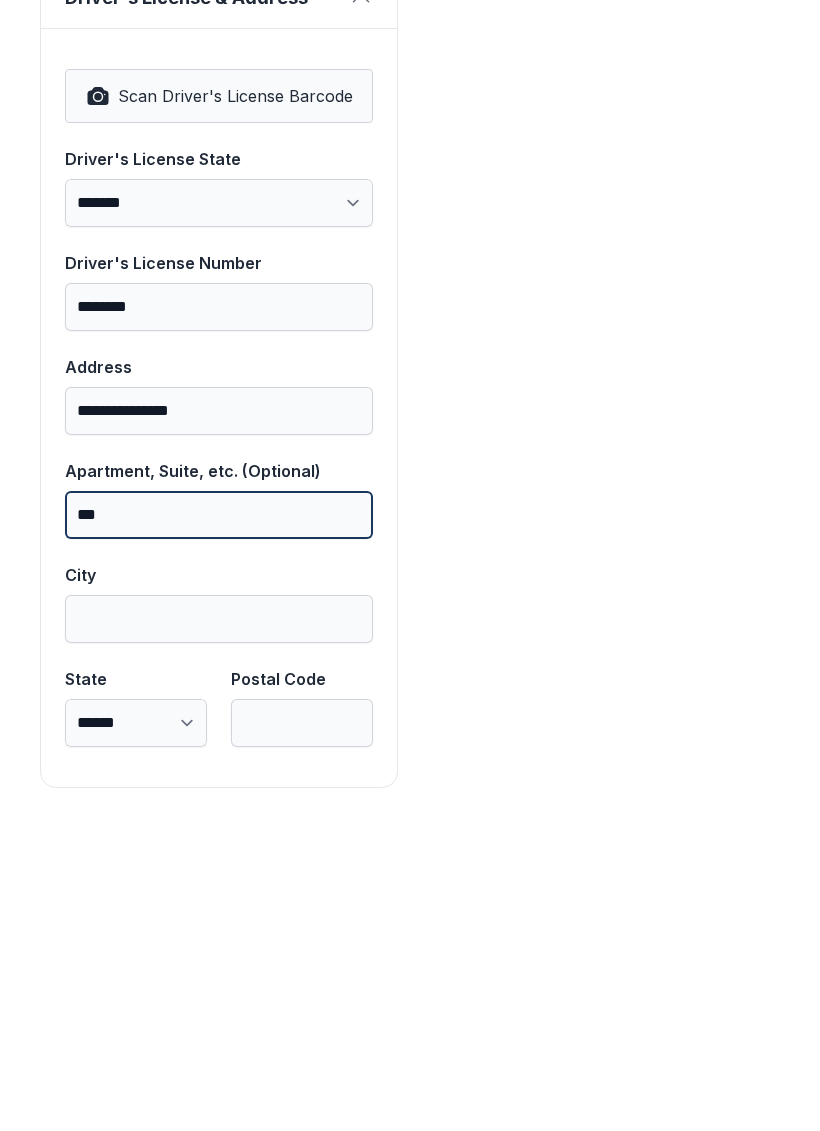 type on "***" 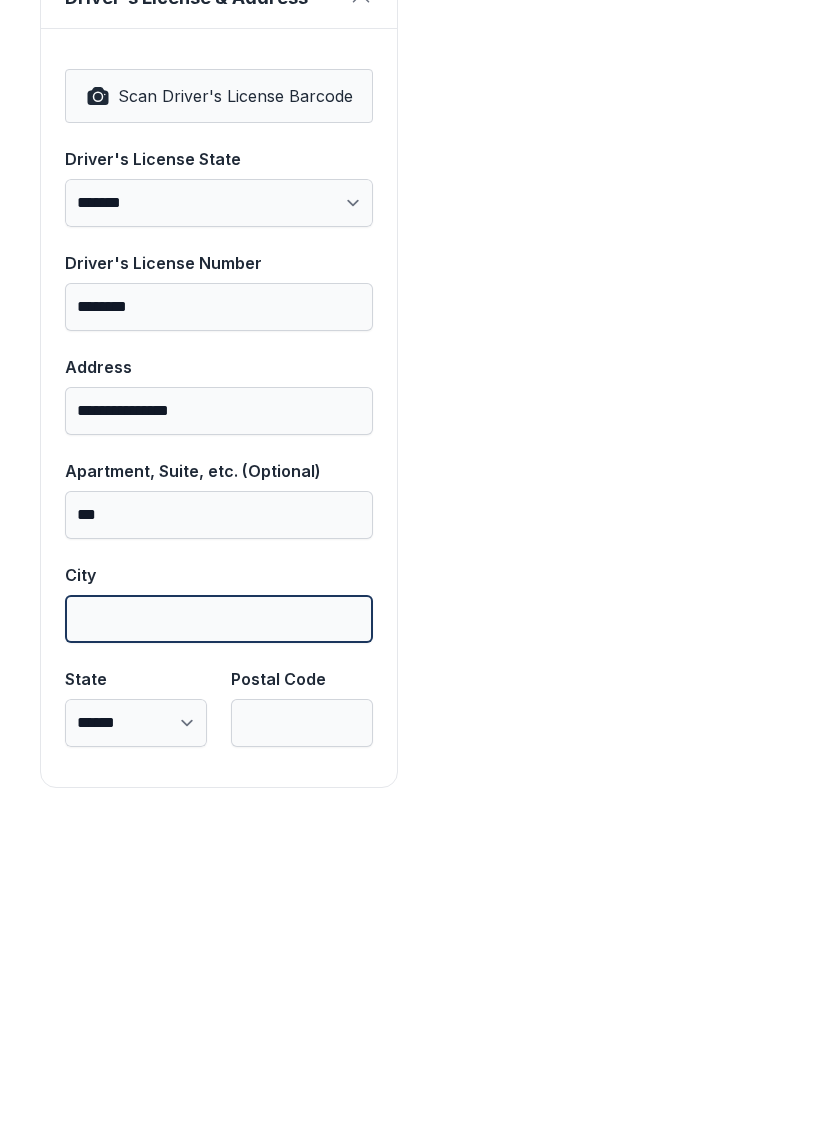 click on "City" at bounding box center (219, 931) 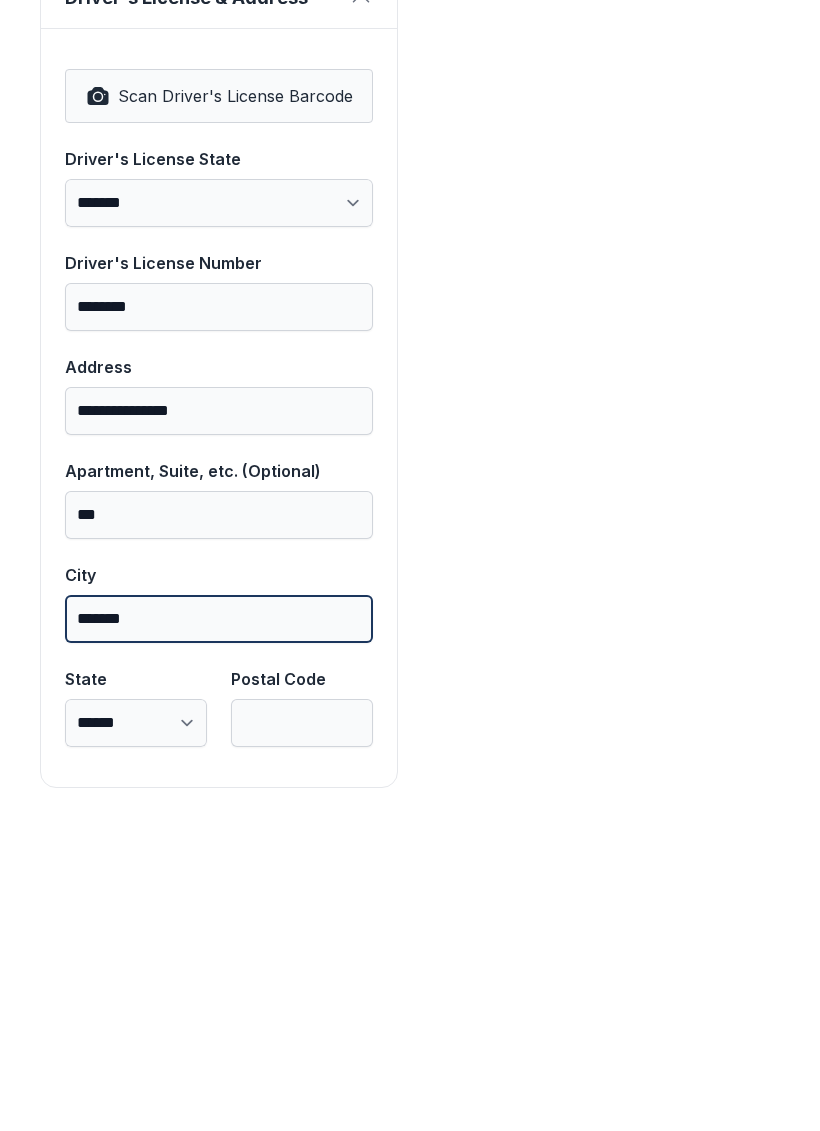 type on "*******" 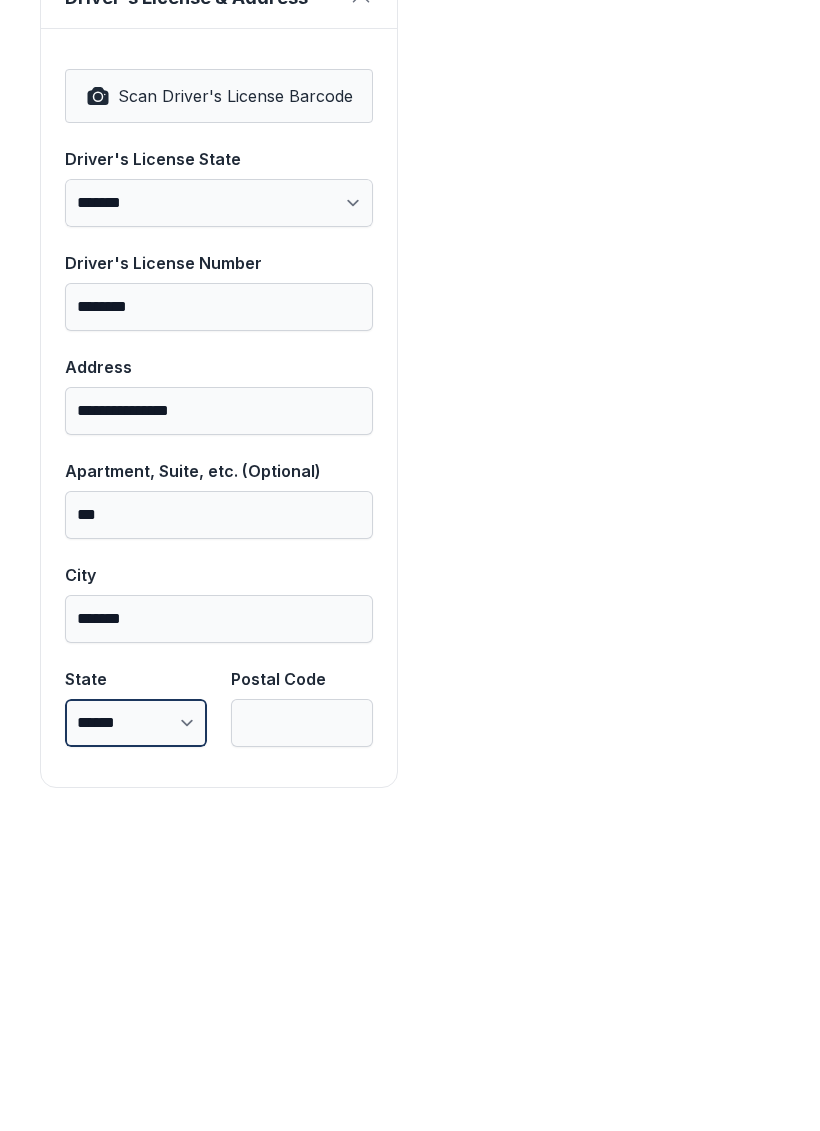 click on "**********" at bounding box center (136, 1035) 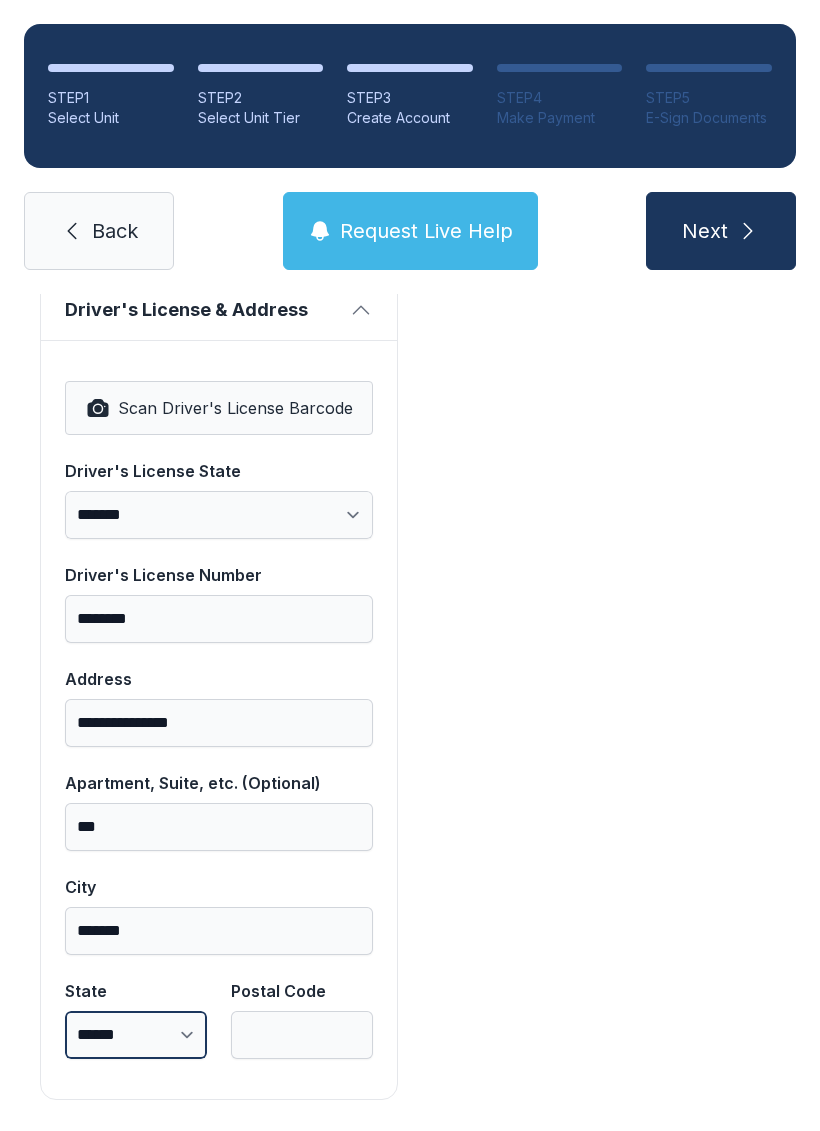 select on "**" 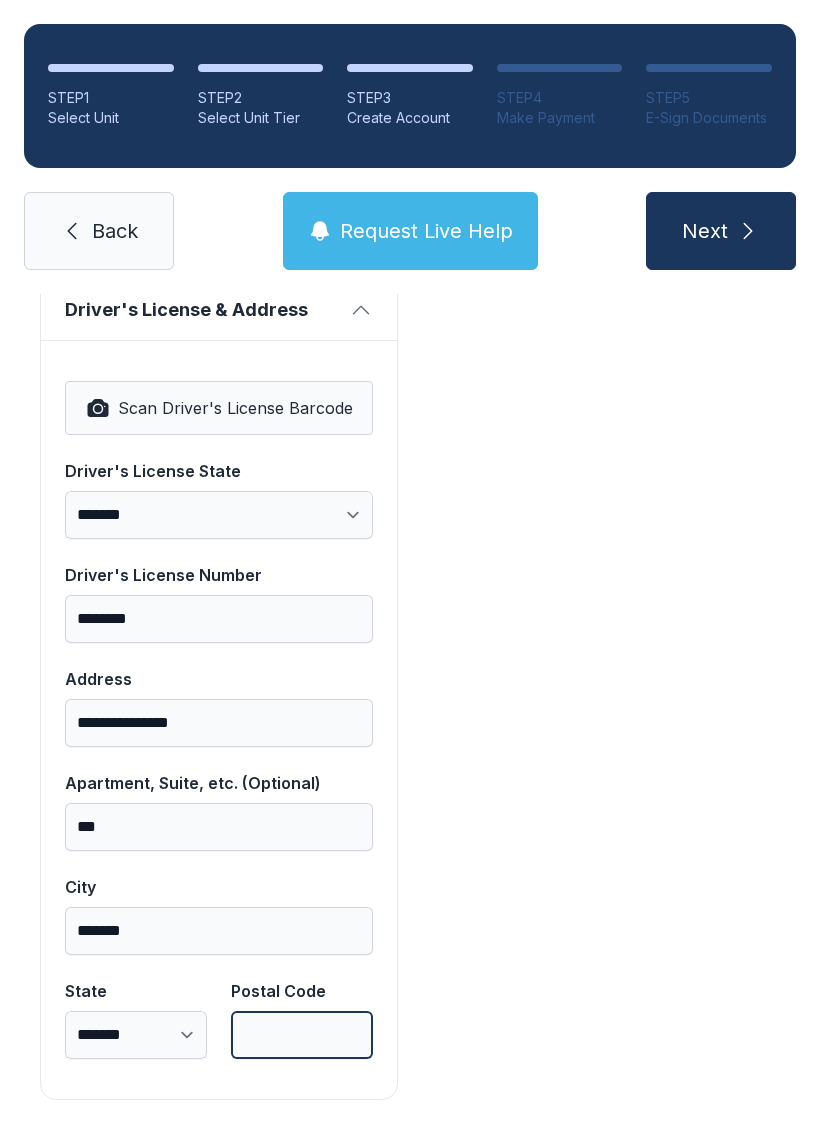 click on "Postal Code" at bounding box center [302, 1035] 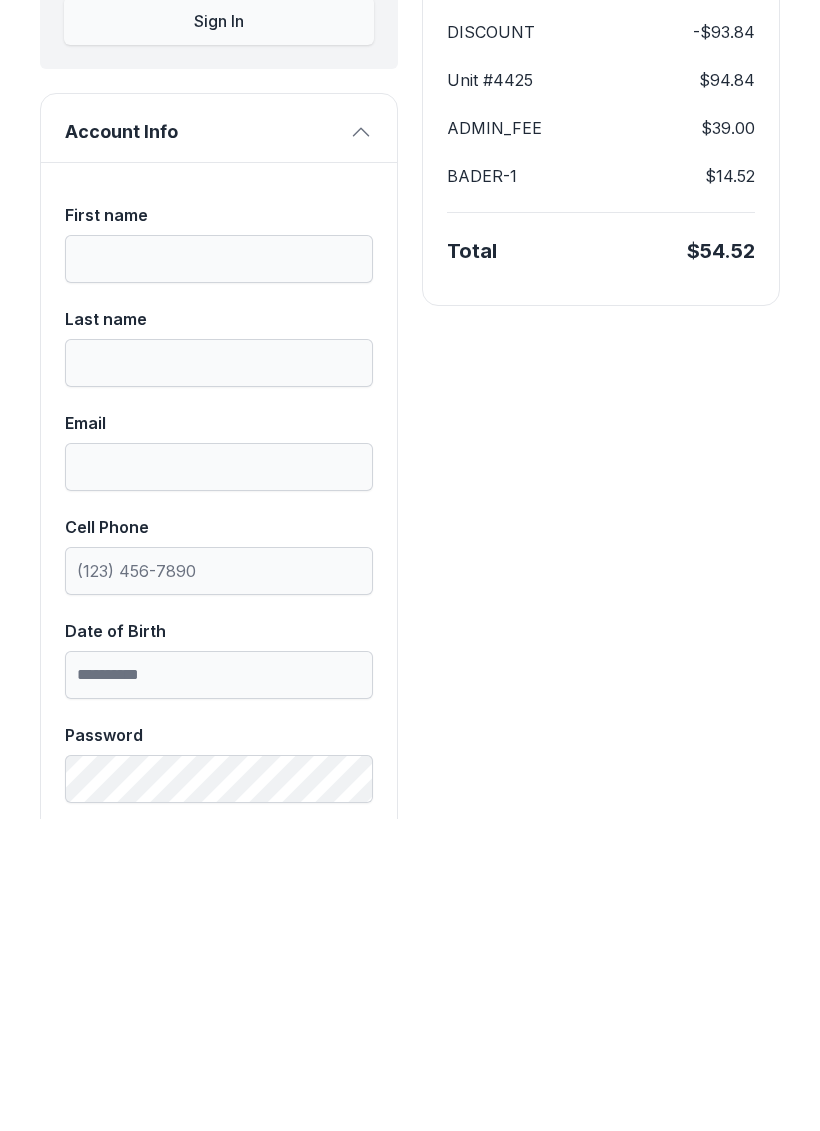 scroll, scrollTop: 243, scrollLeft: 0, axis: vertical 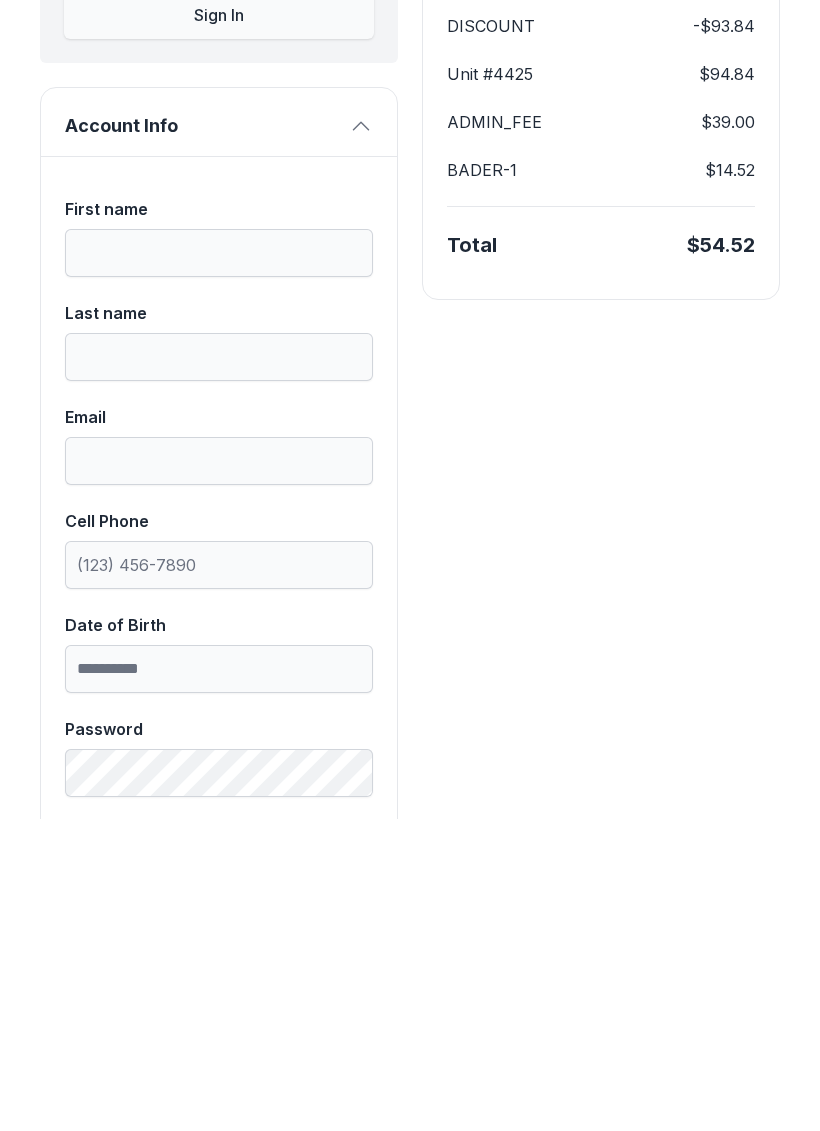 type on "*****" 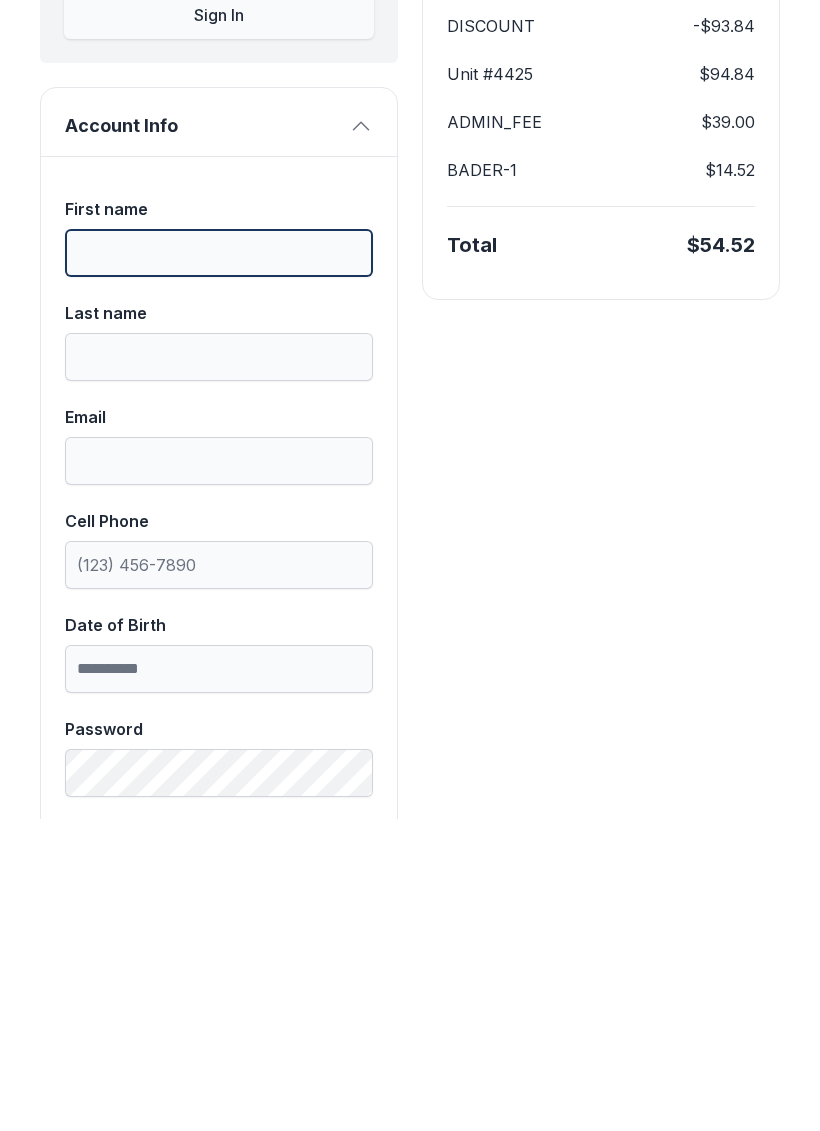 click on "First name" at bounding box center (219, 565) 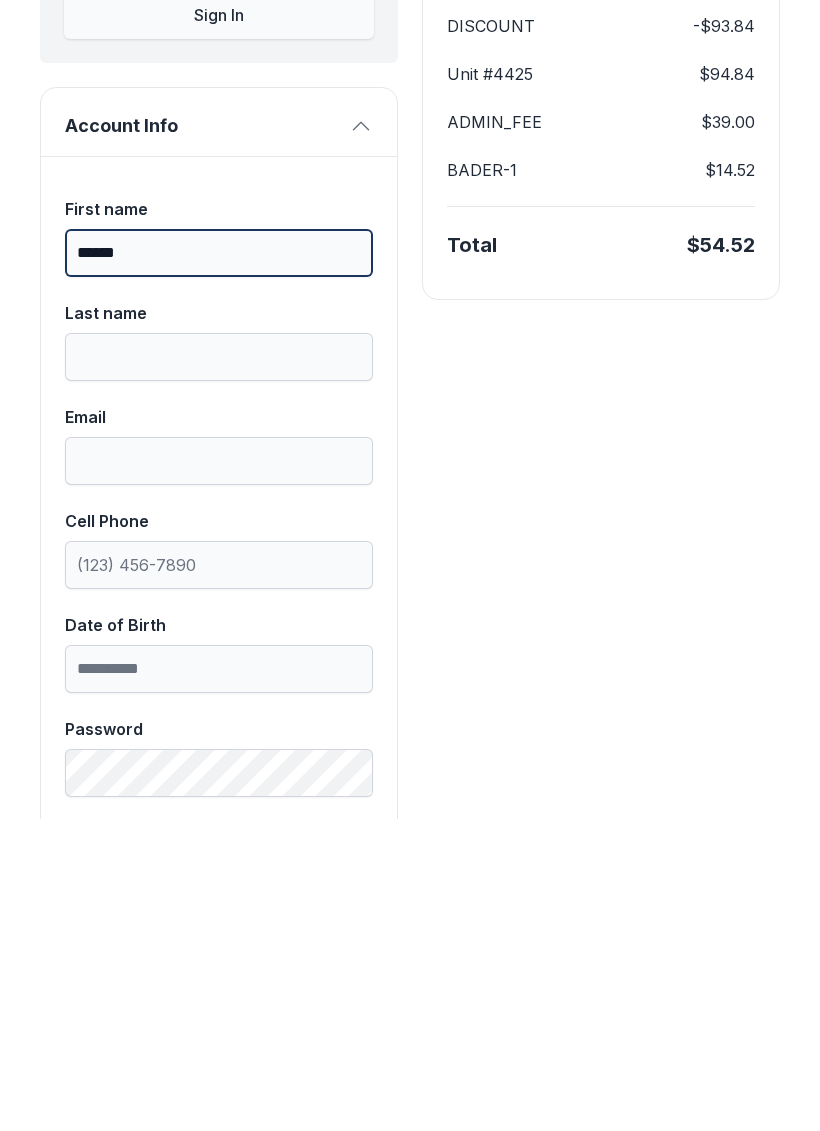 type on "******" 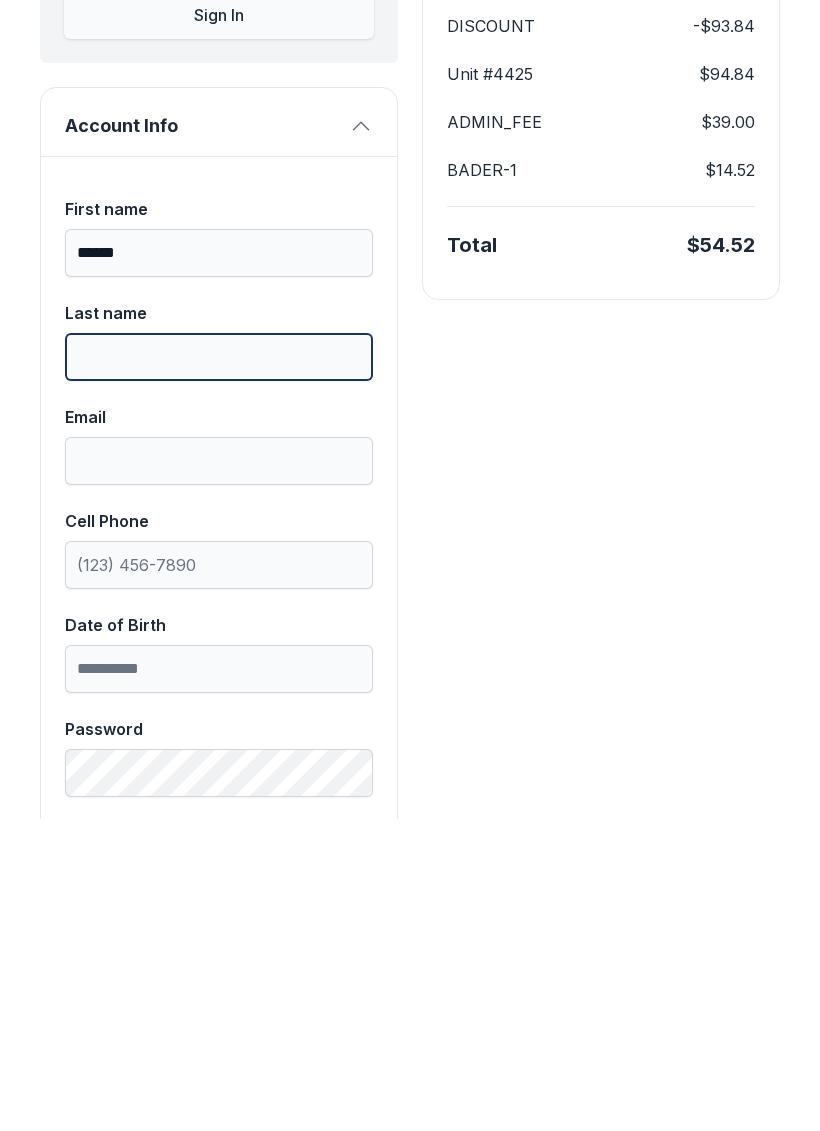 click on "Last name" at bounding box center [219, 669] 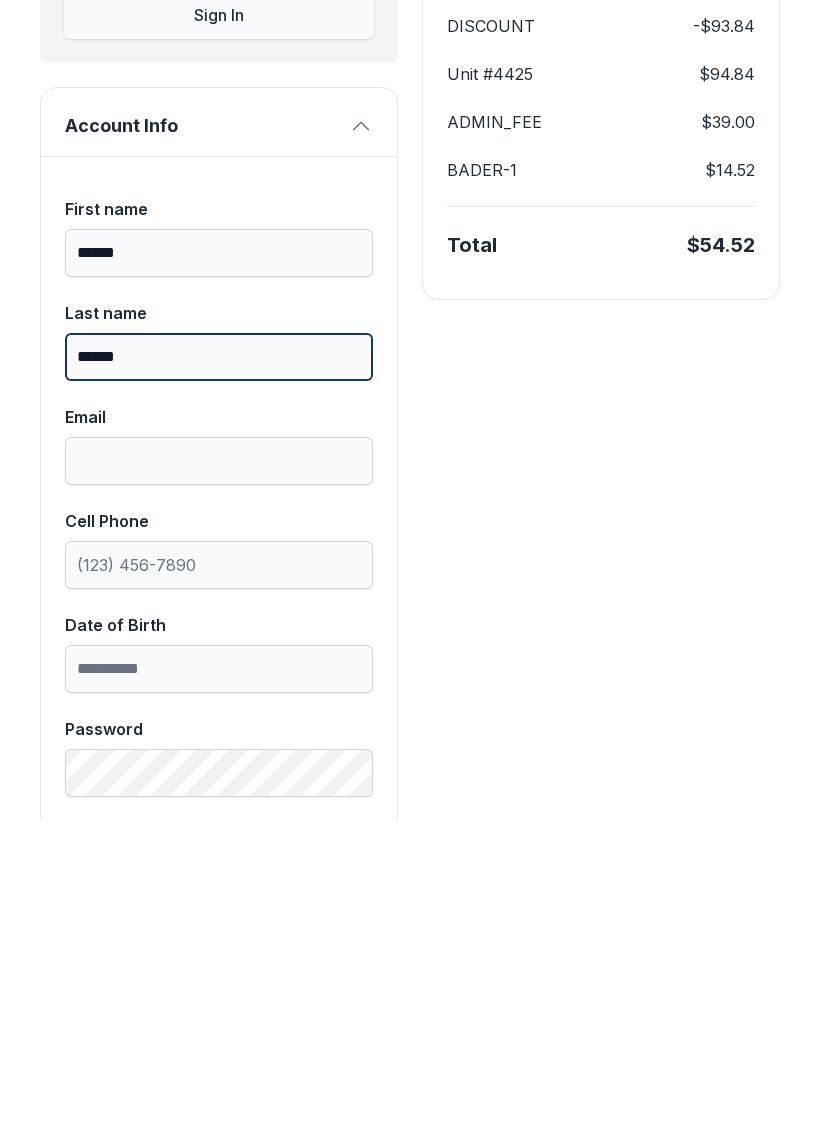 type on "******" 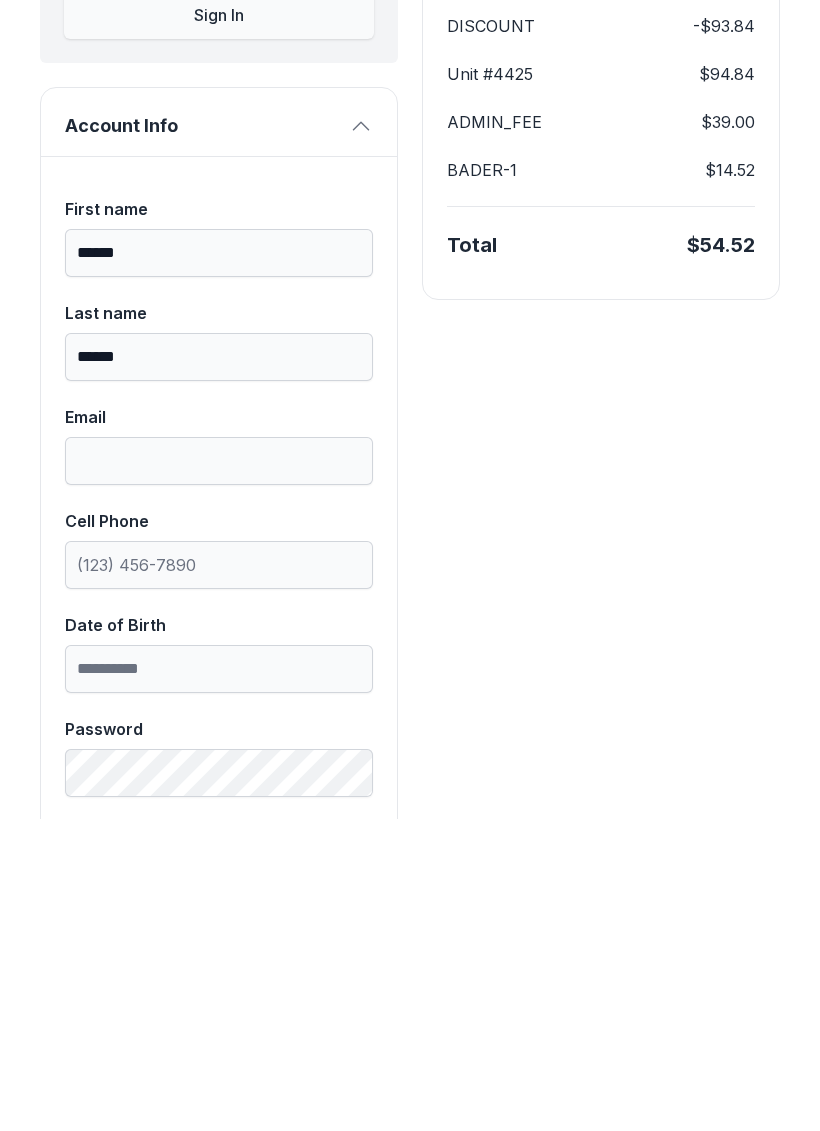 click on "Email" at bounding box center [219, 757] 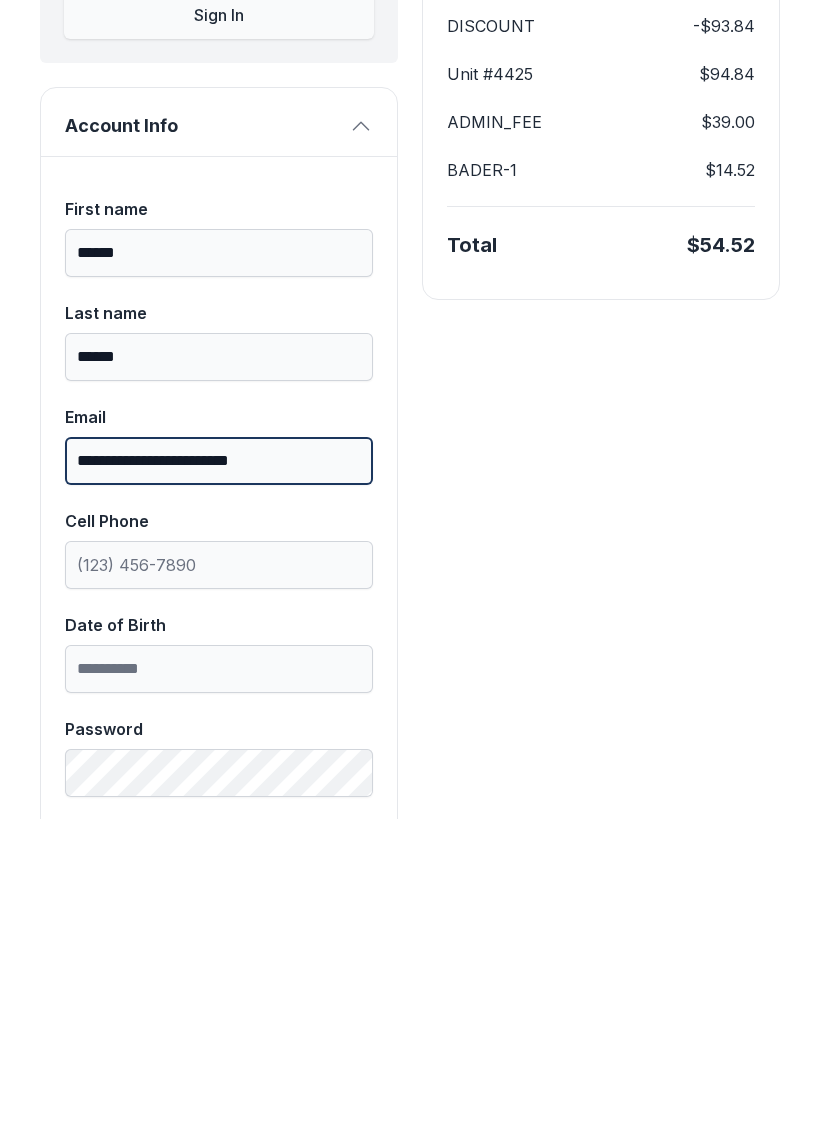 type on "**********" 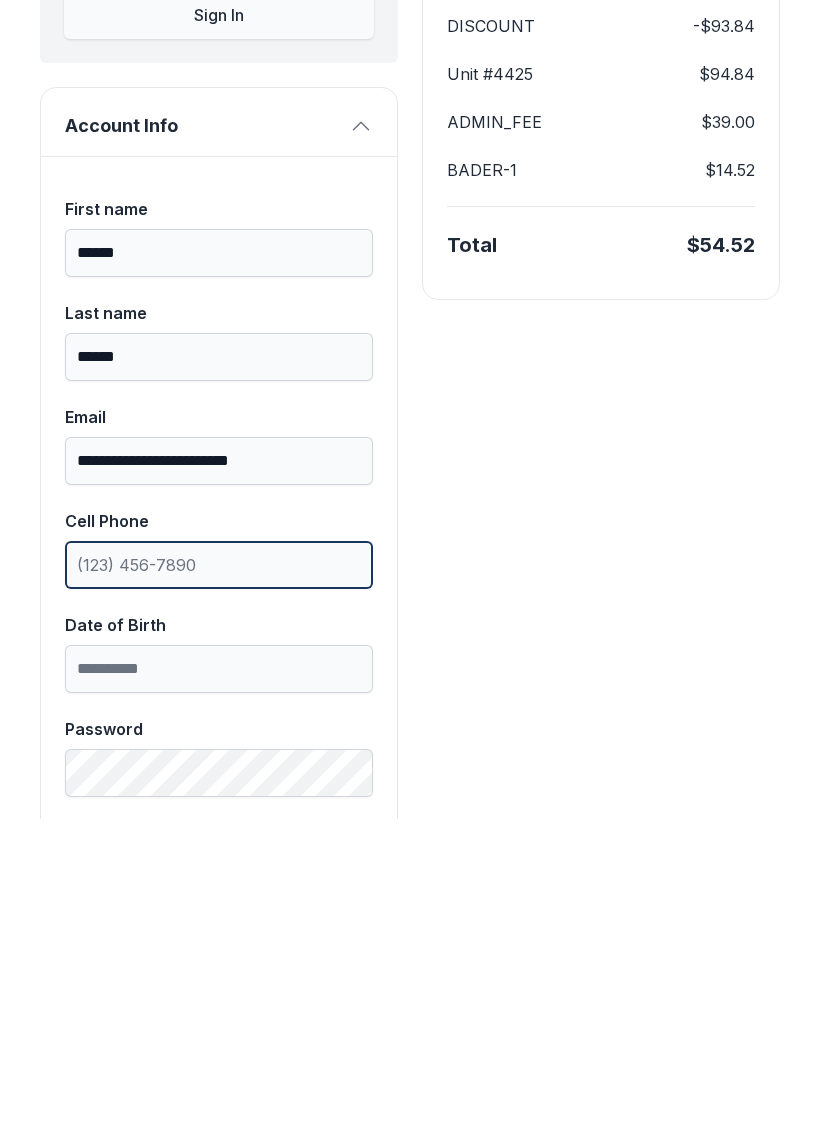 click on "Cell Phone" at bounding box center (219, 877) 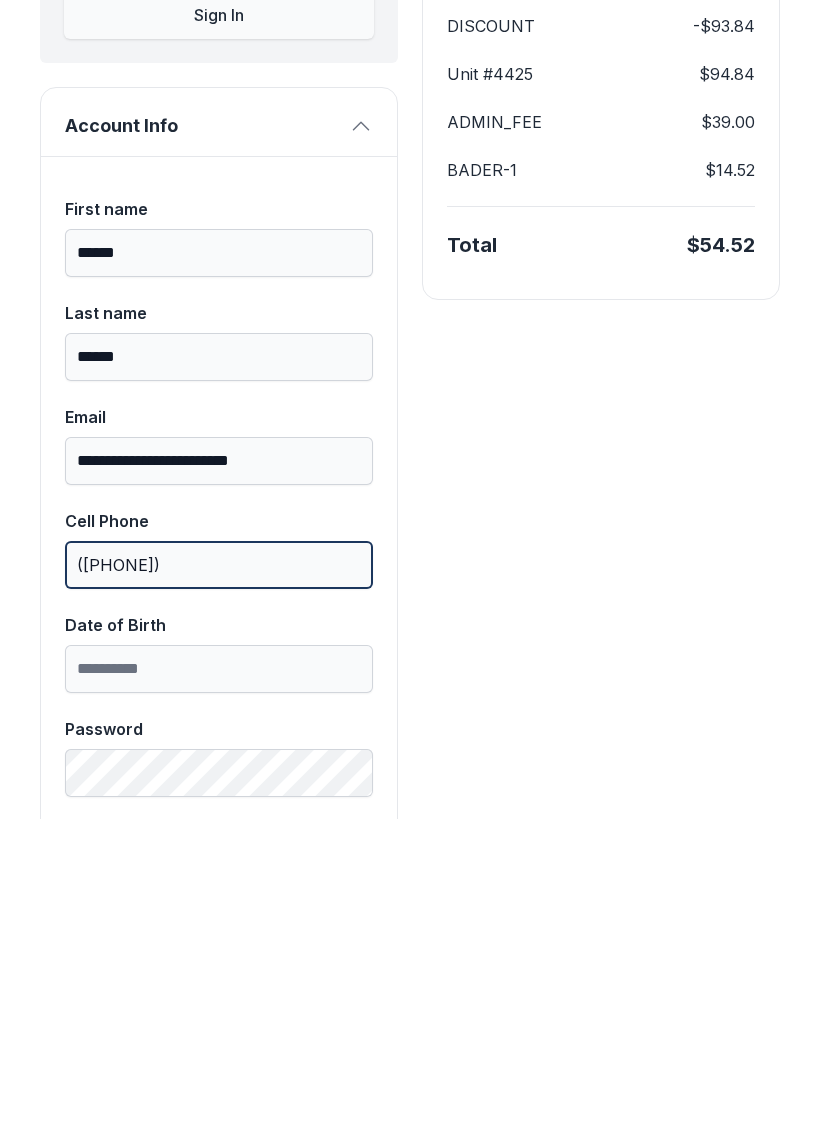 type on "([PHONE])" 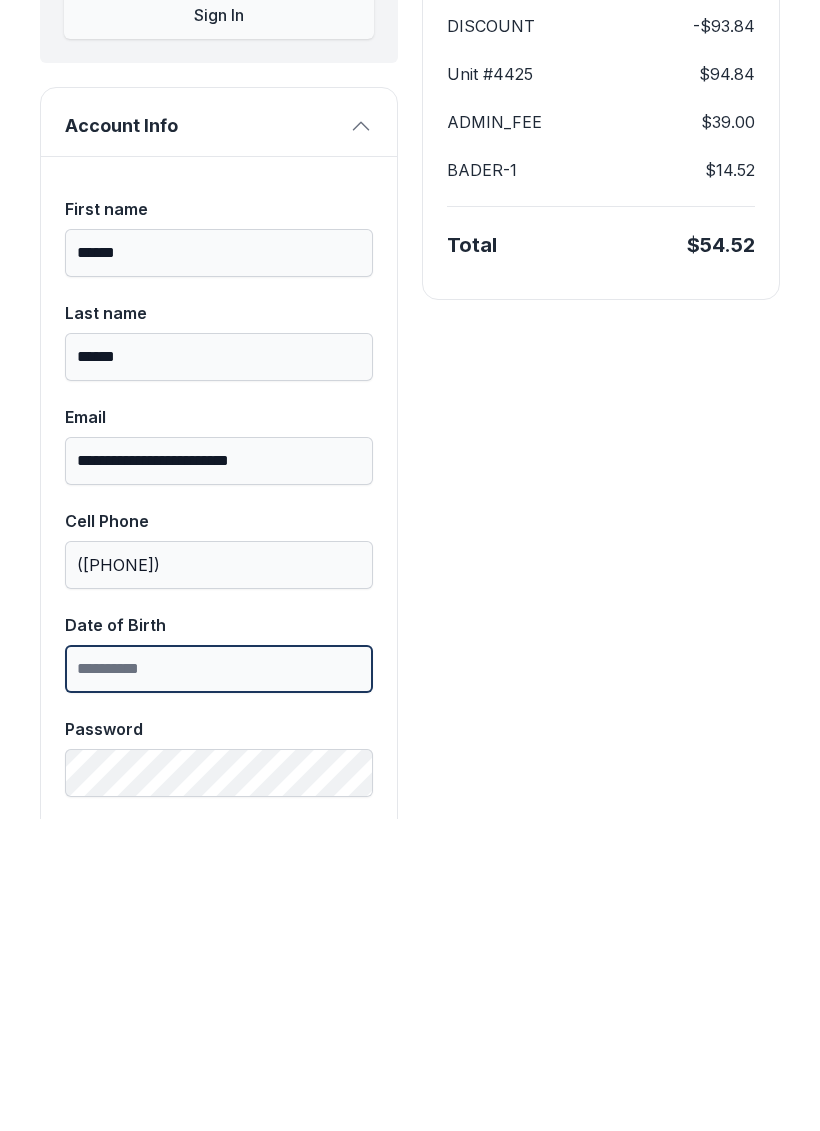 click on "Date of Birth" at bounding box center [219, 981] 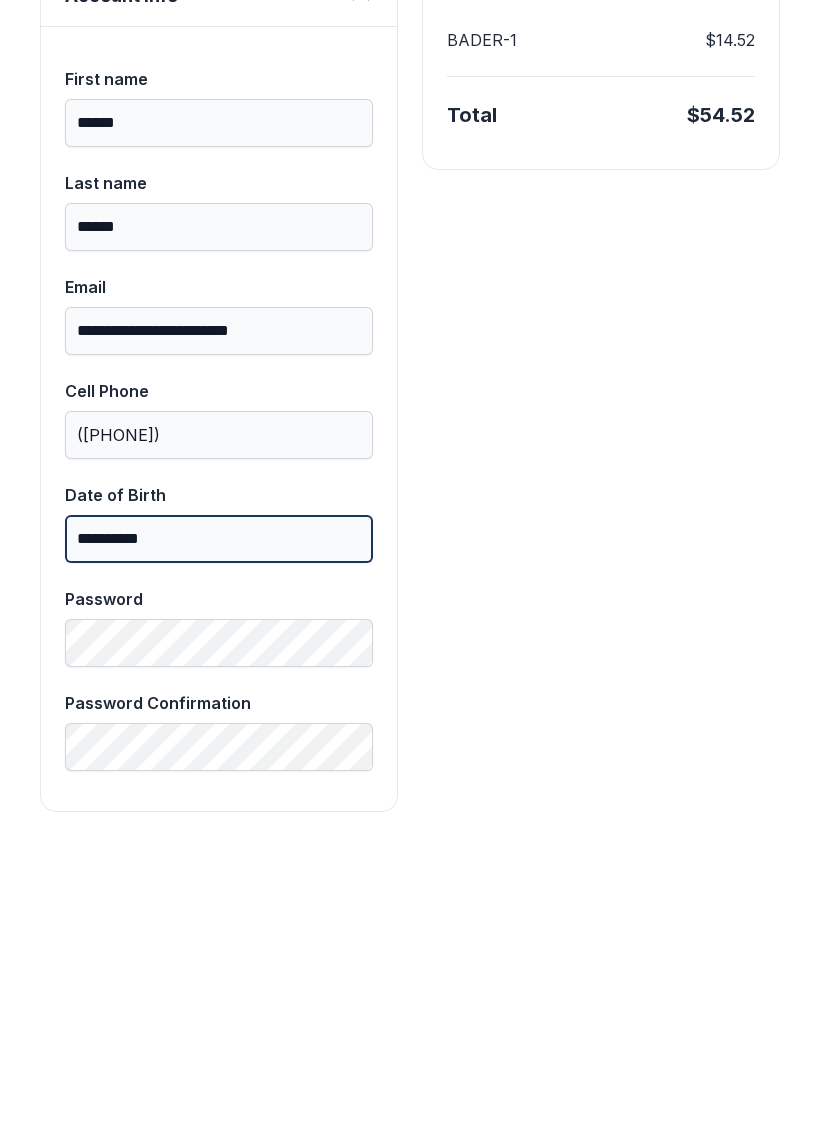 scroll, scrollTop: 389, scrollLeft: 0, axis: vertical 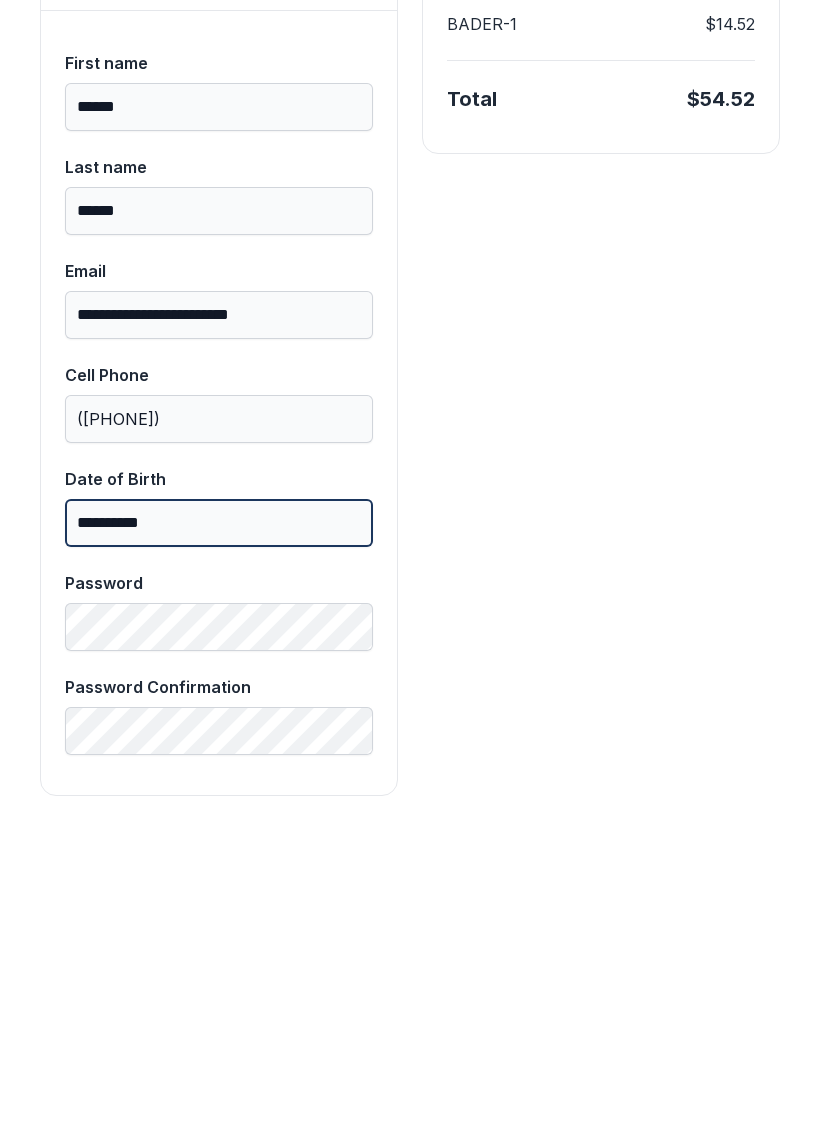 type on "**********" 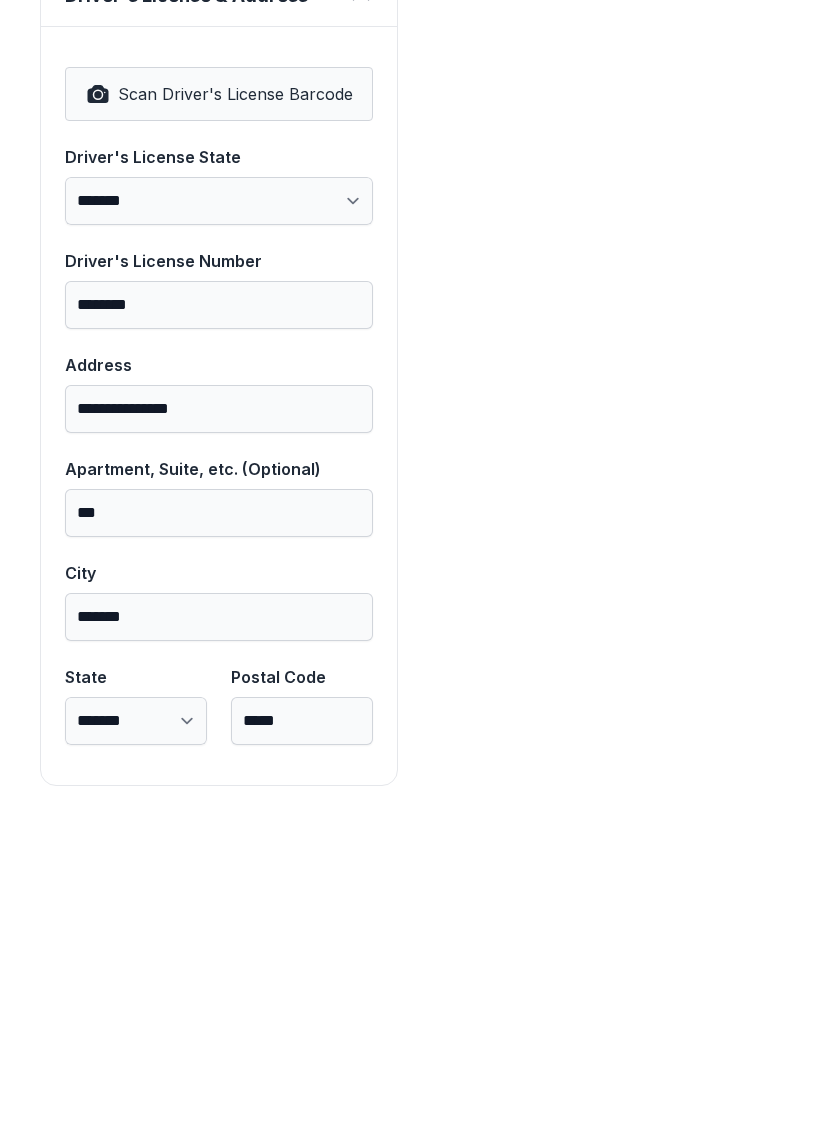 scroll, scrollTop: 1250, scrollLeft: 0, axis: vertical 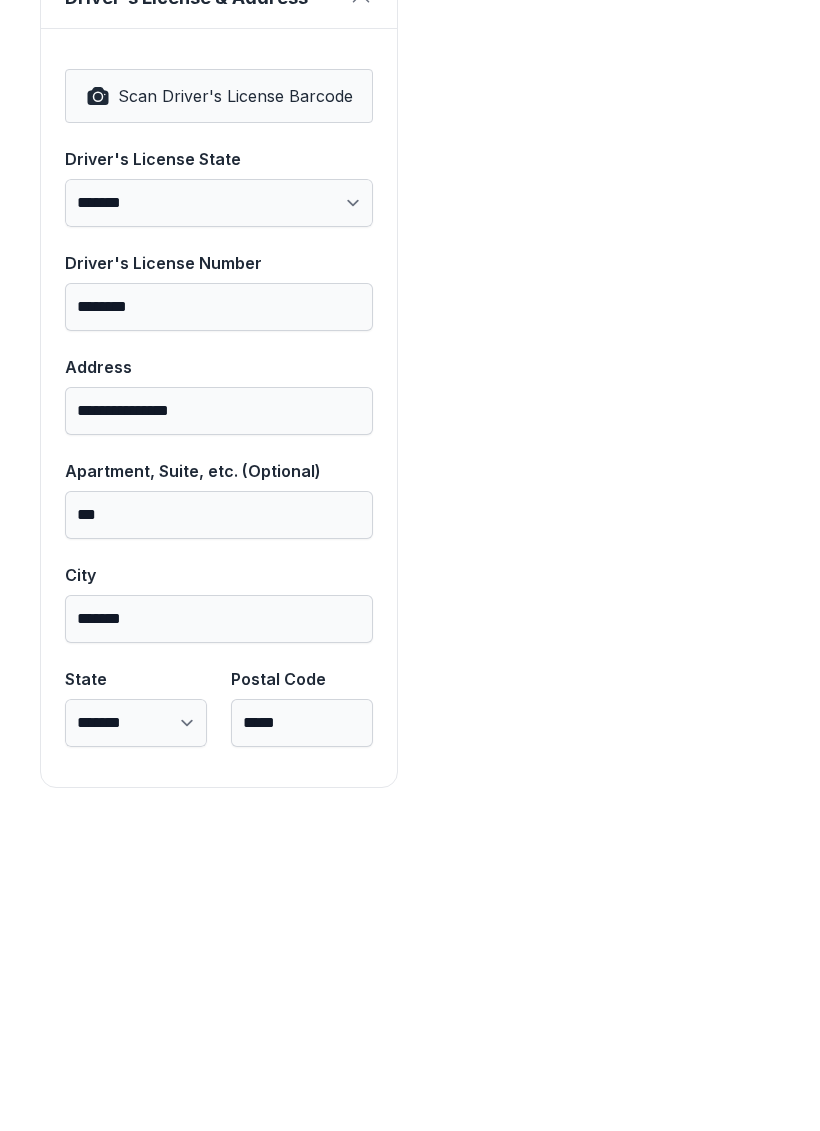 click on "Next" at bounding box center (721, 231) 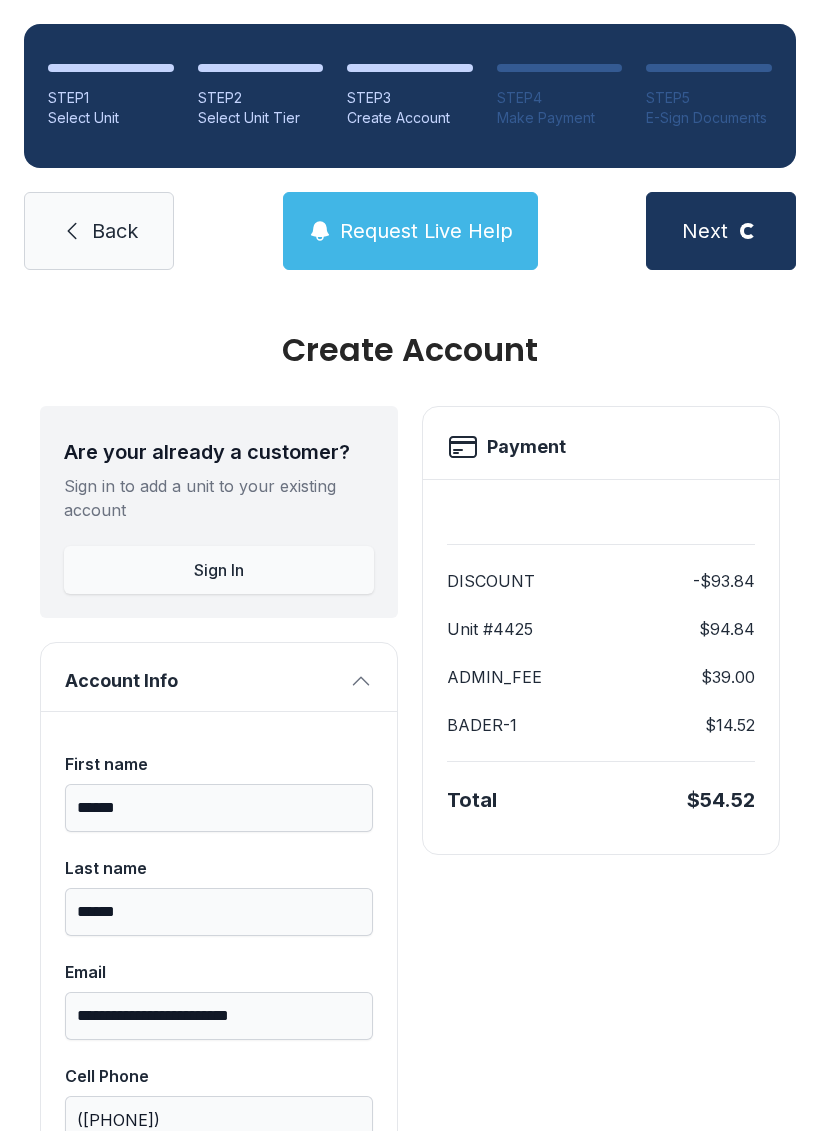 scroll, scrollTop: 0, scrollLeft: 0, axis: both 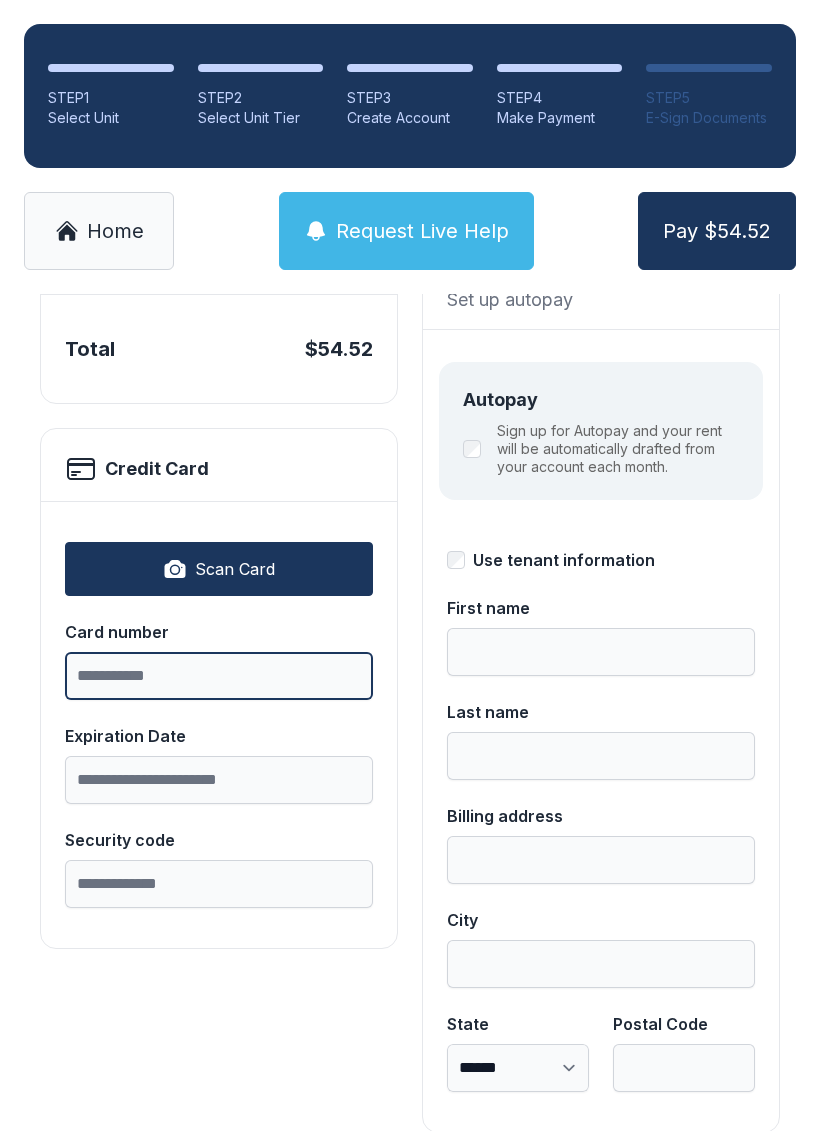 click on "Card number" at bounding box center [219, 676] 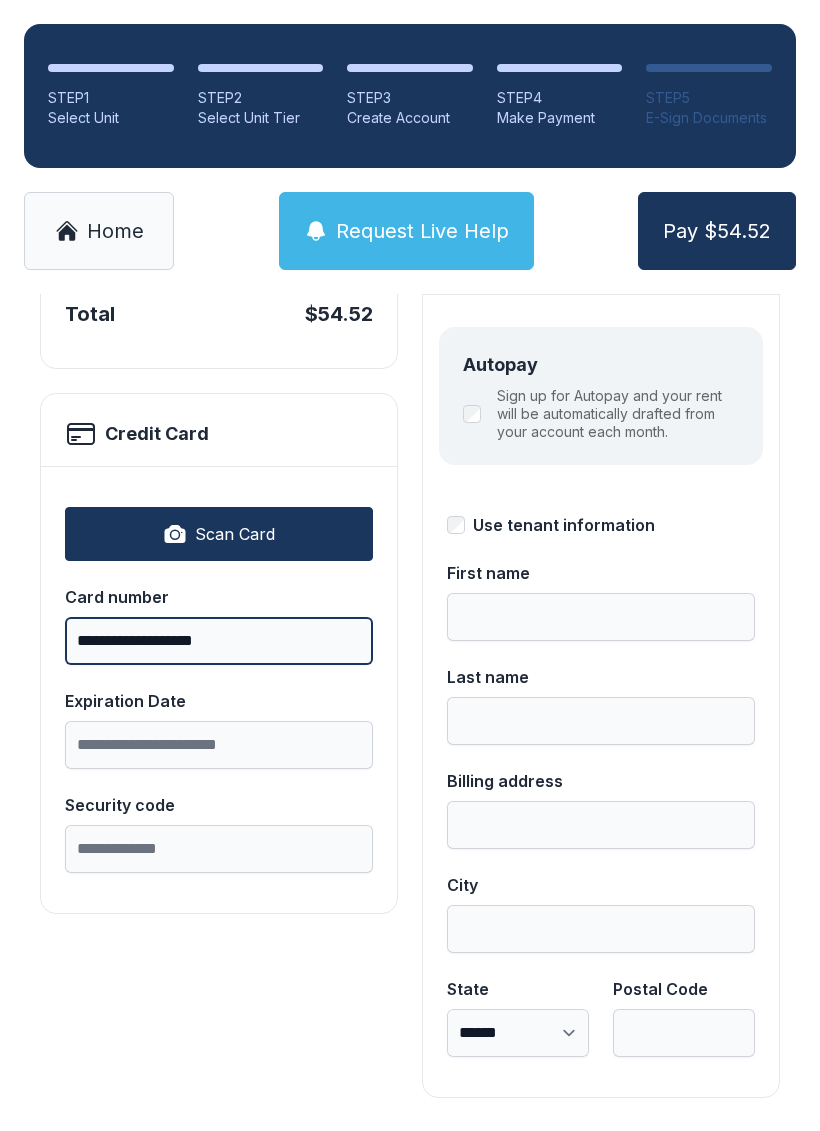 scroll, scrollTop: 218, scrollLeft: 0, axis: vertical 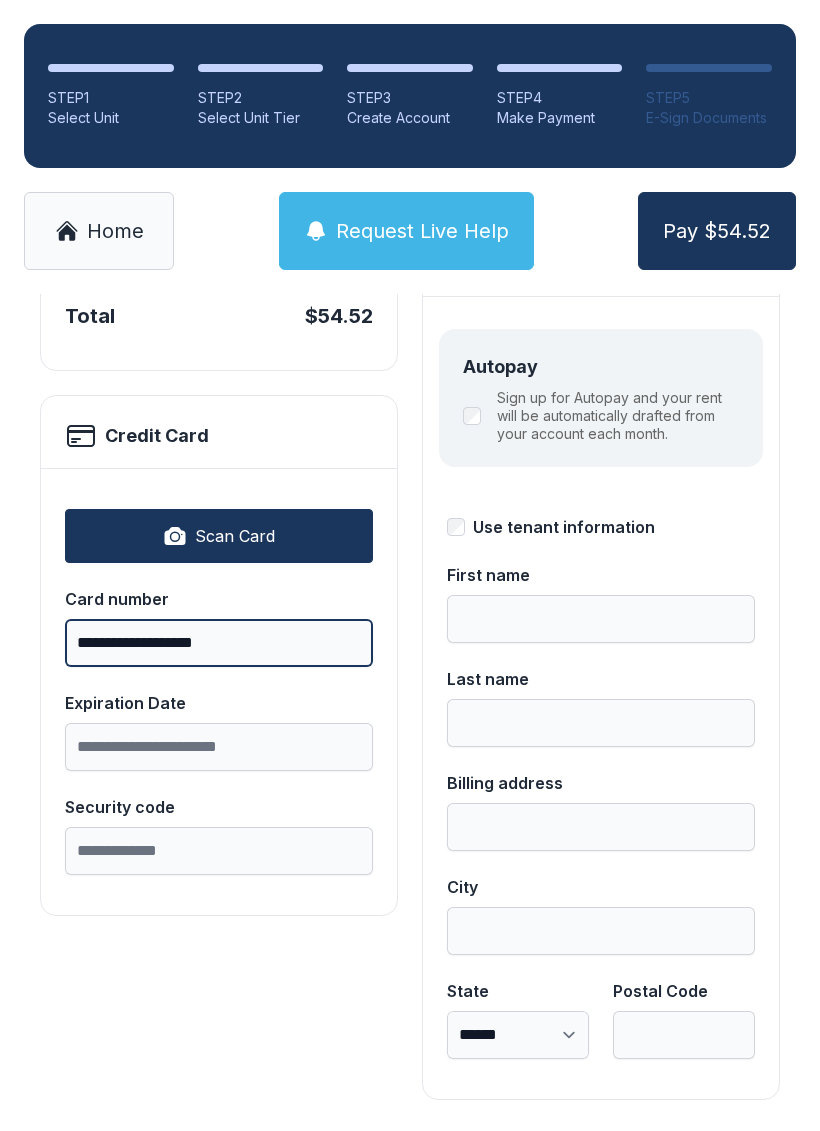 type on "**********" 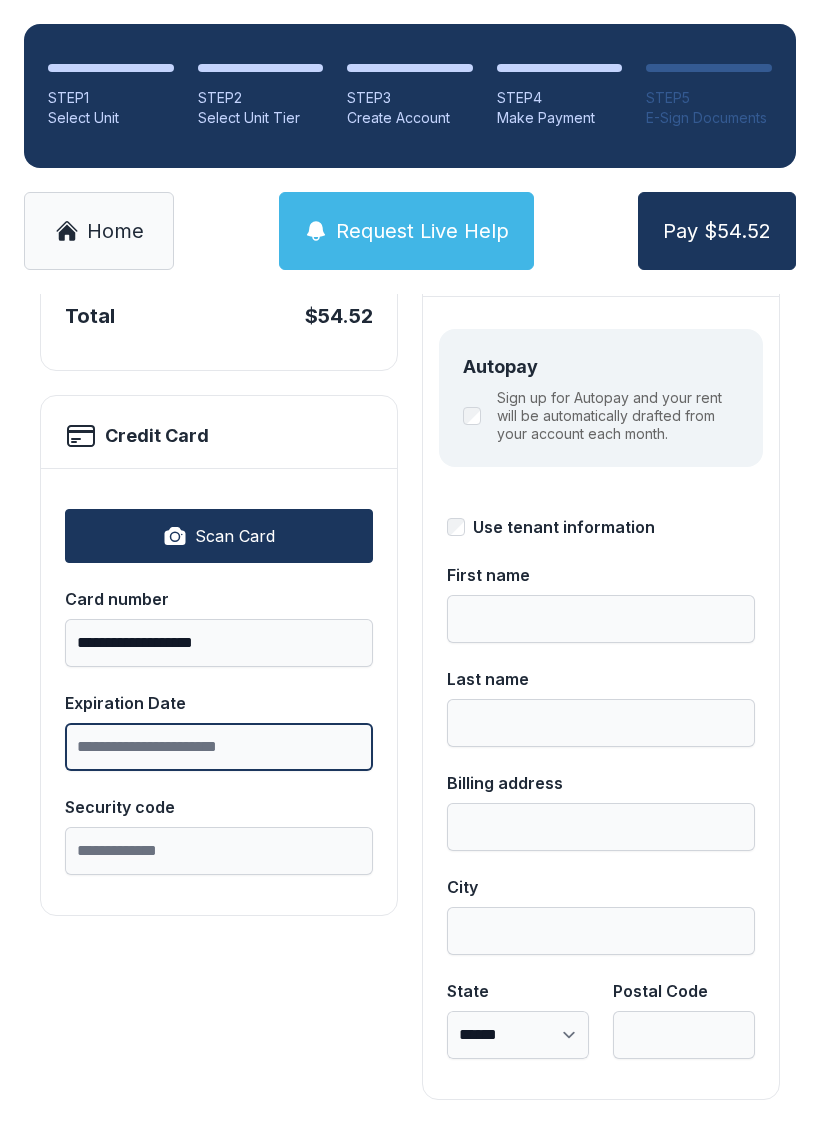 click on "Expiration Date" at bounding box center (219, 747) 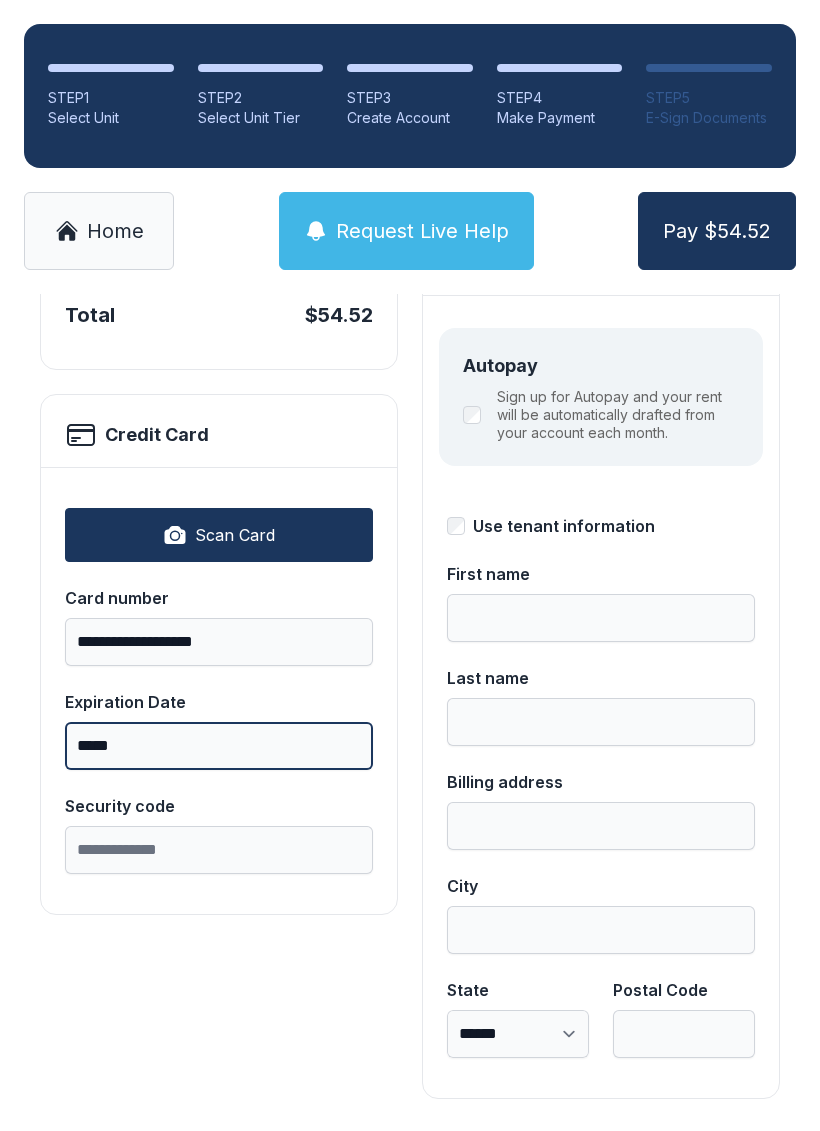 scroll, scrollTop: 218, scrollLeft: 0, axis: vertical 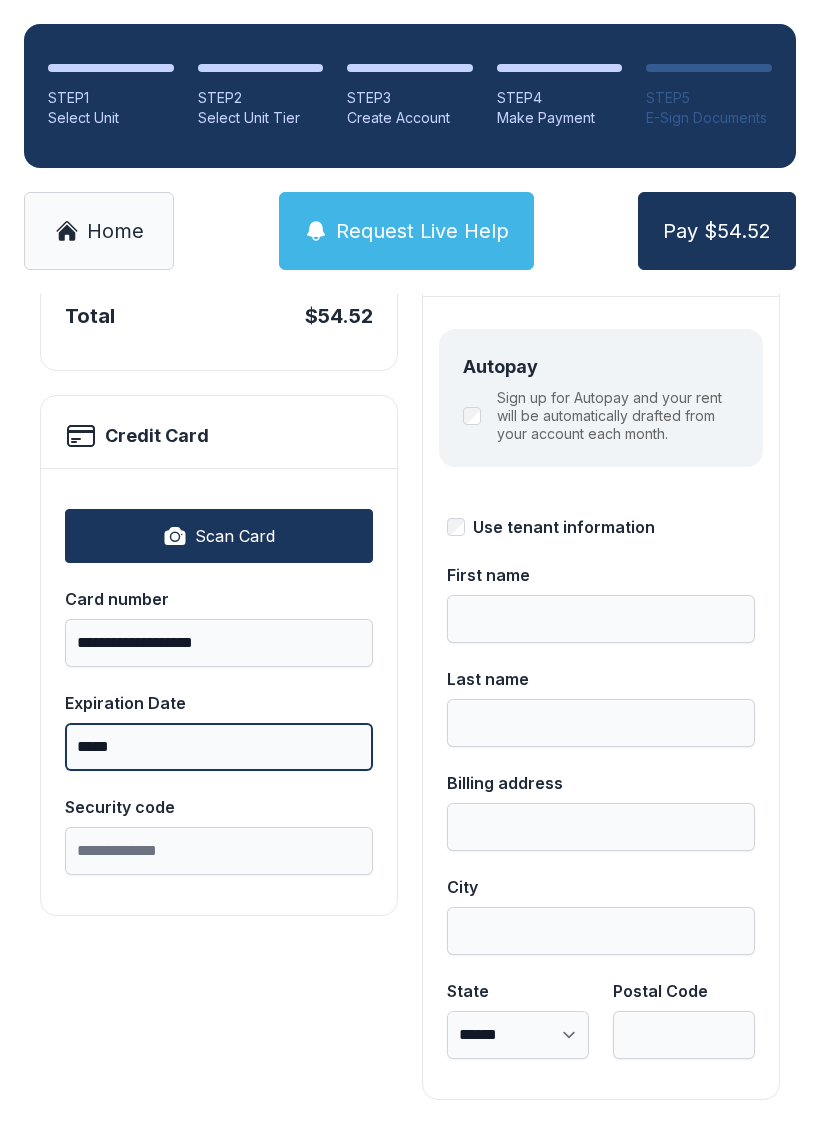 type on "*****" 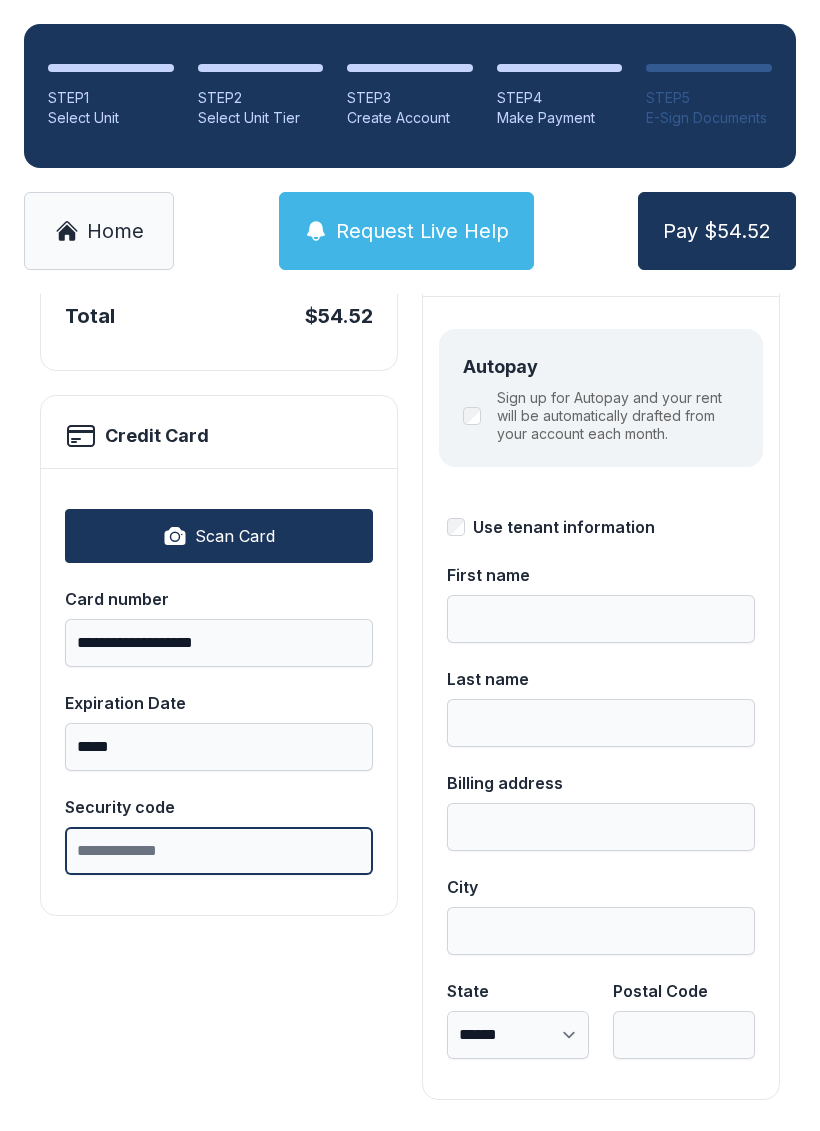 scroll, scrollTop: 49, scrollLeft: 0, axis: vertical 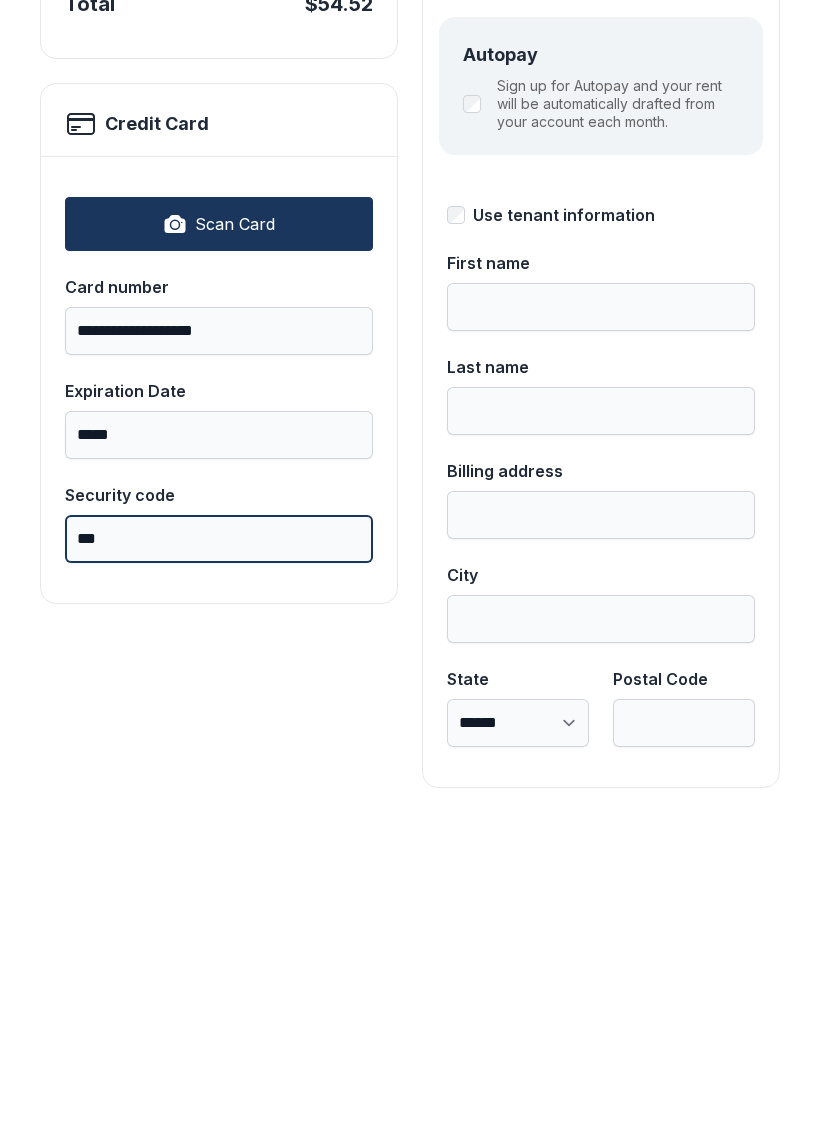 type on "***" 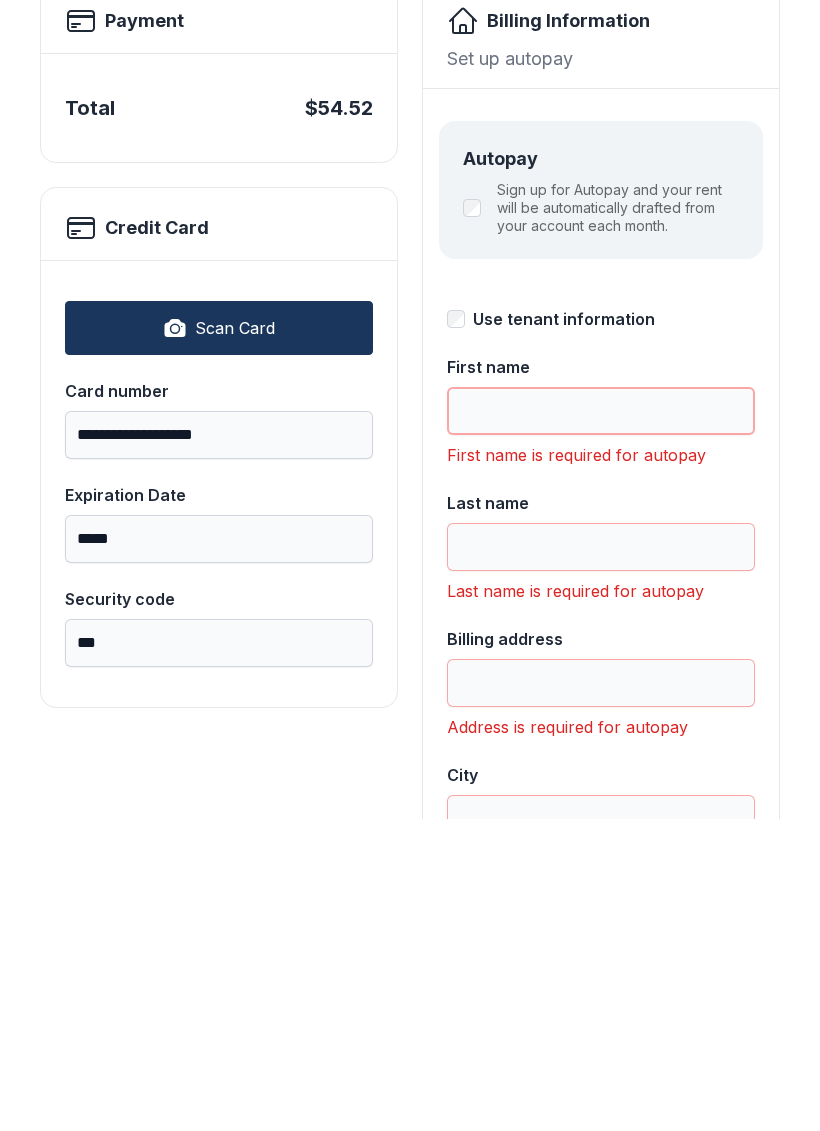 scroll, scrollTop: 118, scrollLeft: 0, axis: vertical 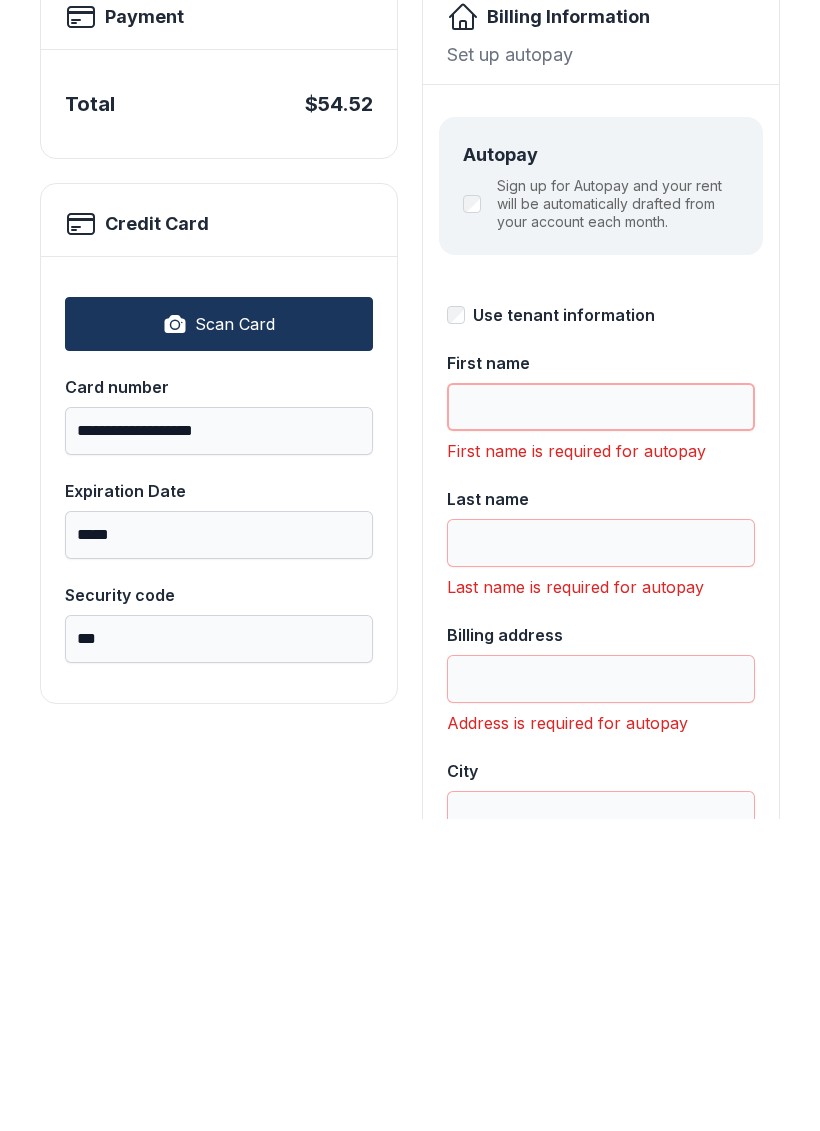 click on "First name" at bounding box center [601, 719] 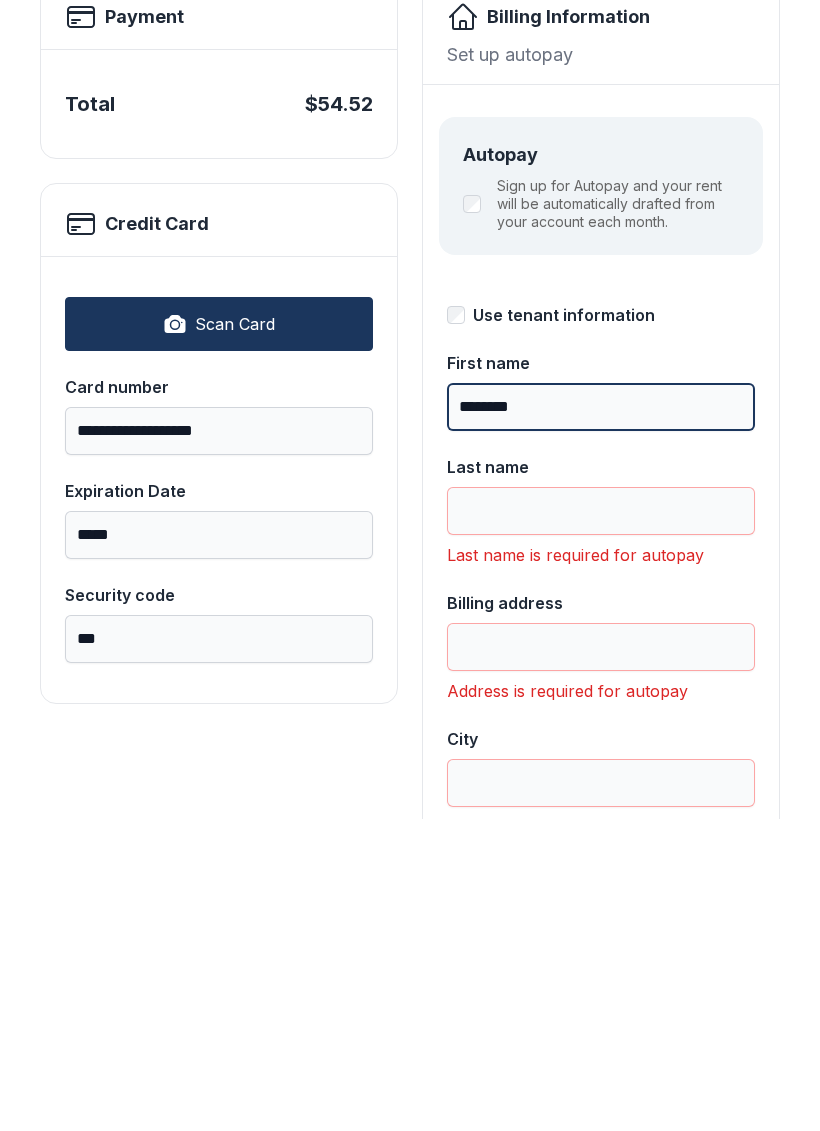 type on "********" 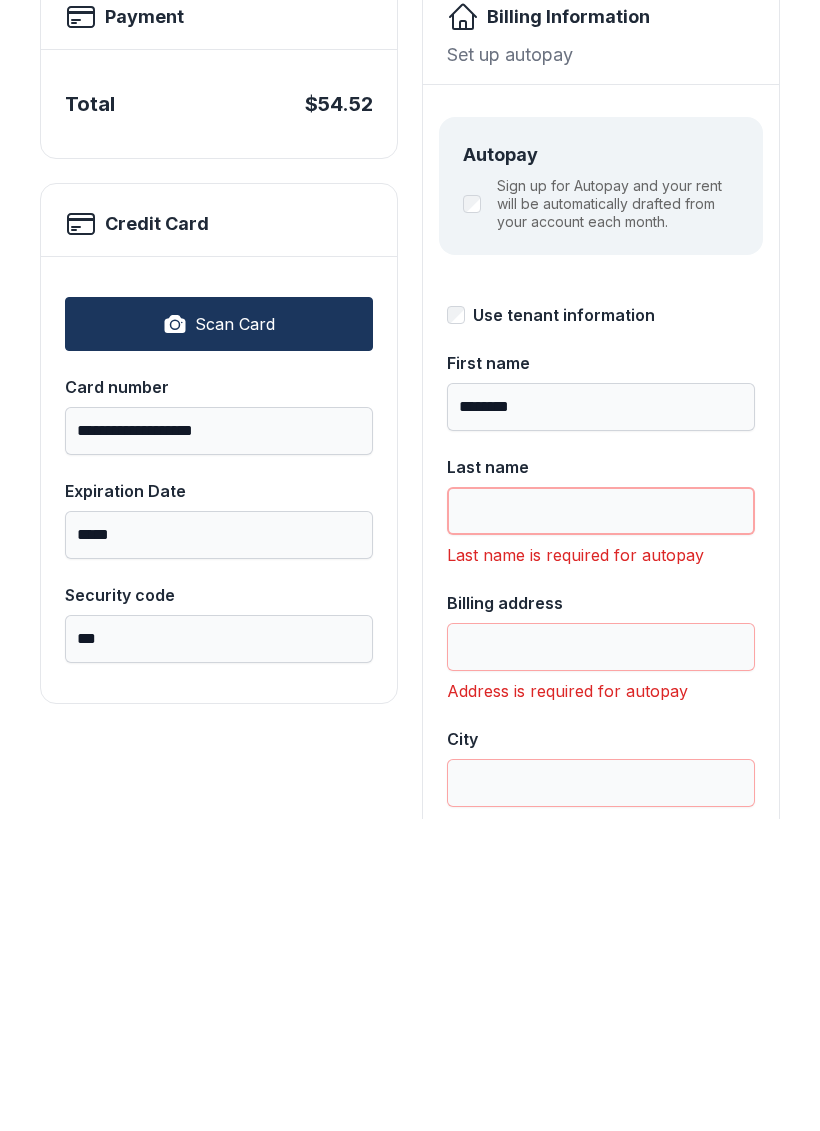 click on "Last name" at bounding box center [601, 823] 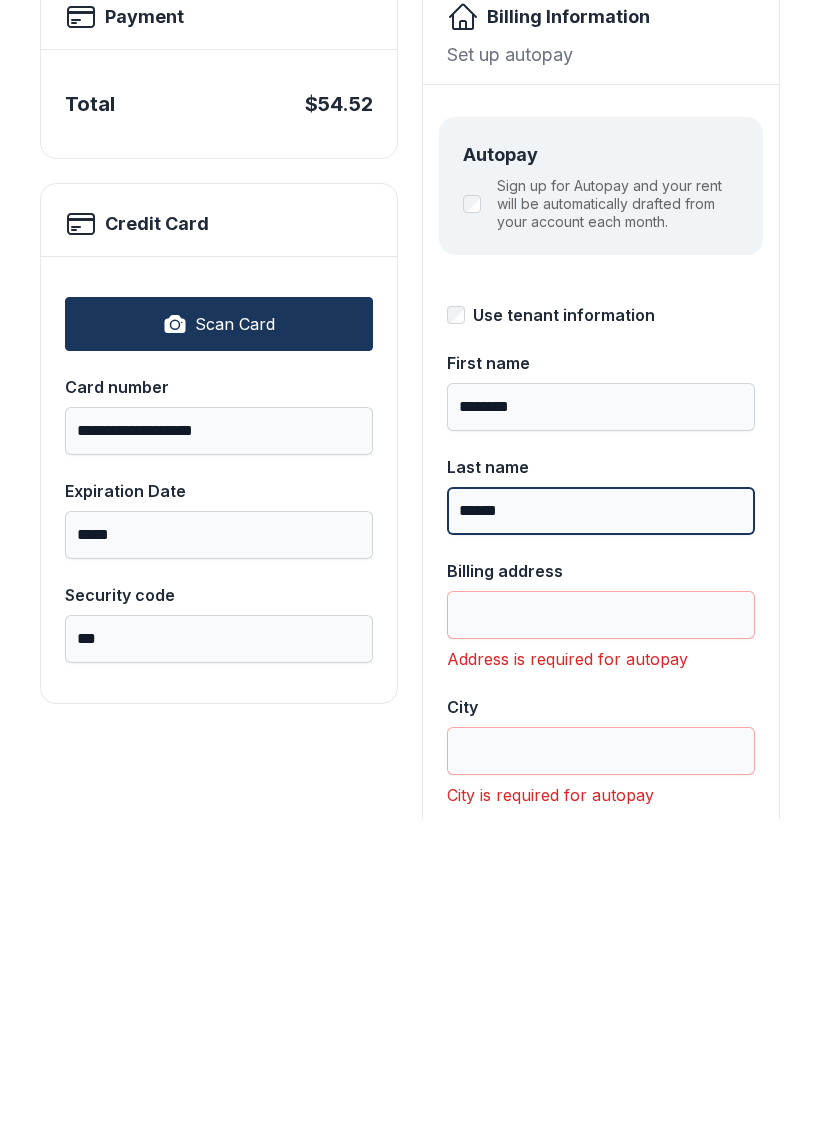 type on "******" 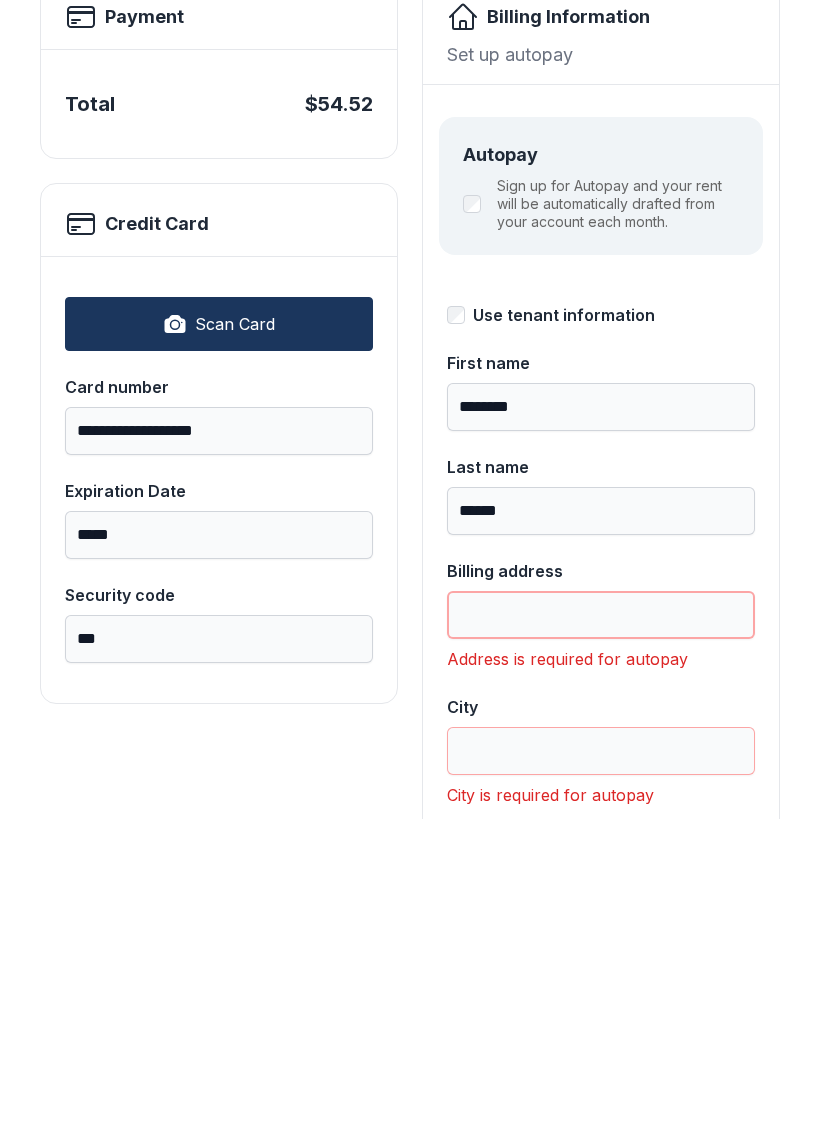 click on "Billing address" at bounding box center [601, 927] 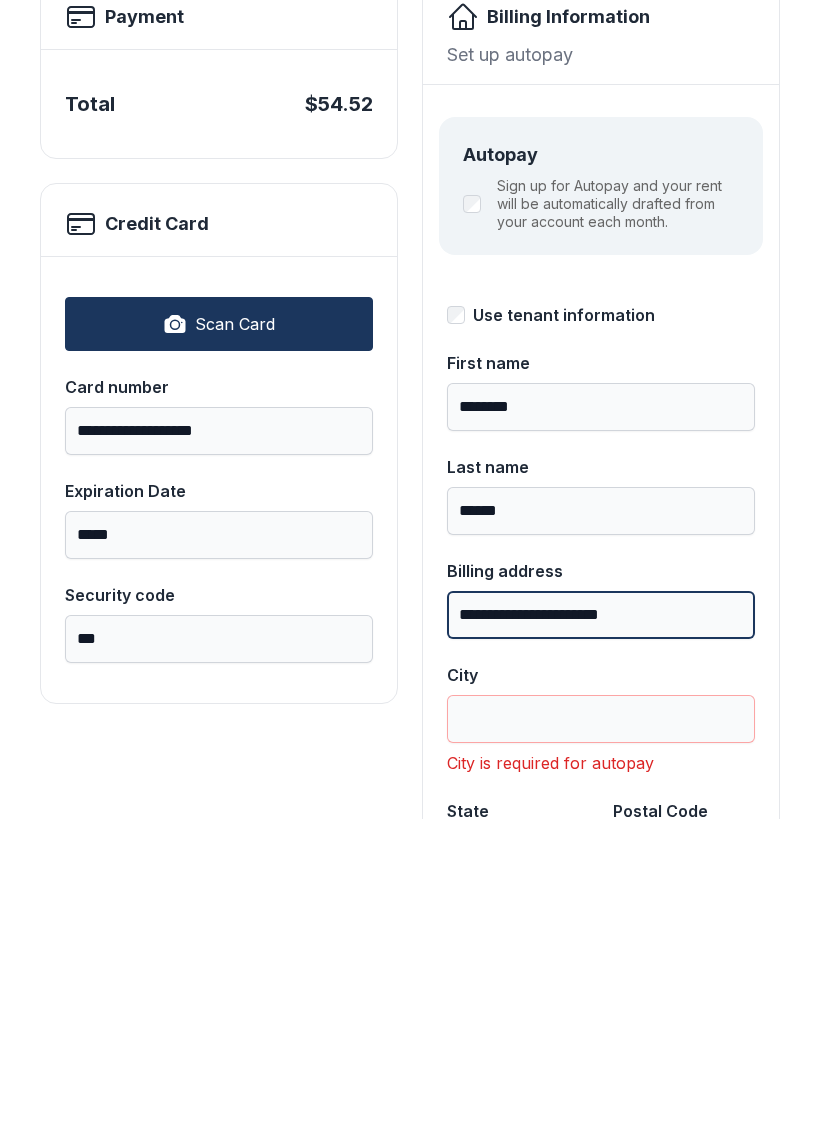 type on "**********" 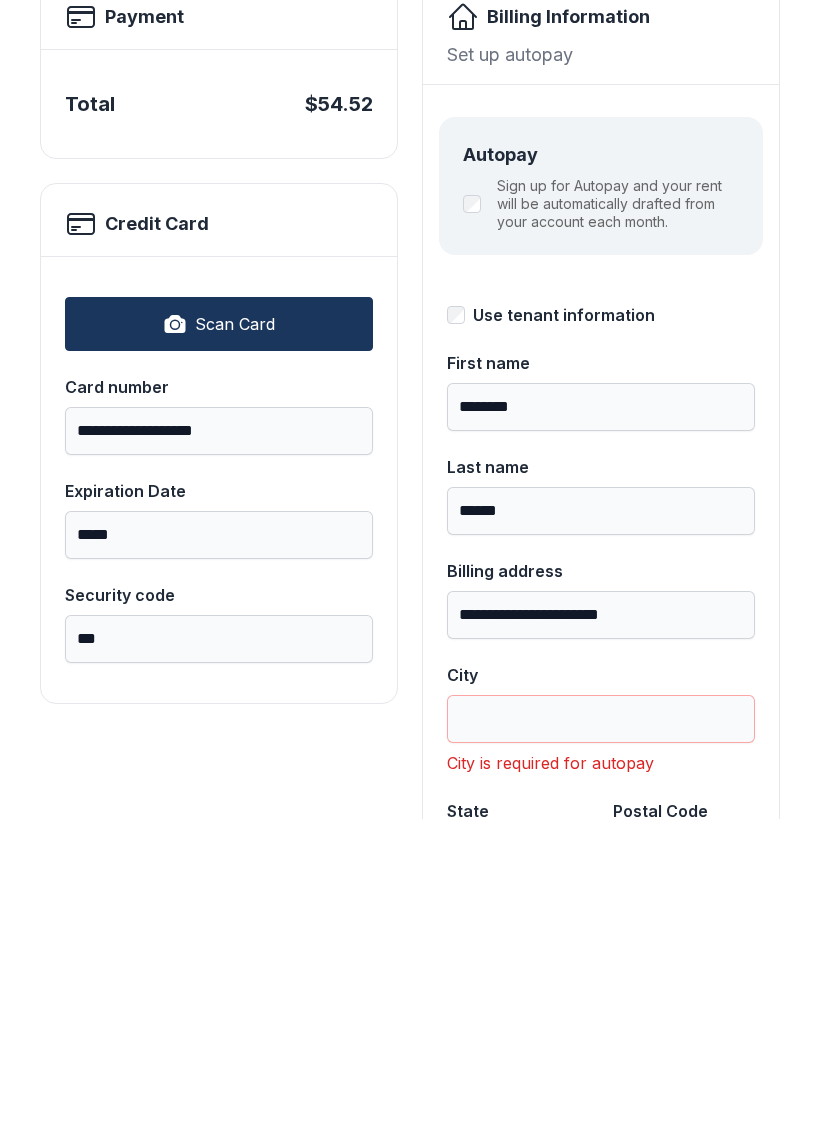 click on "City" at bounding box center (601, 1031) 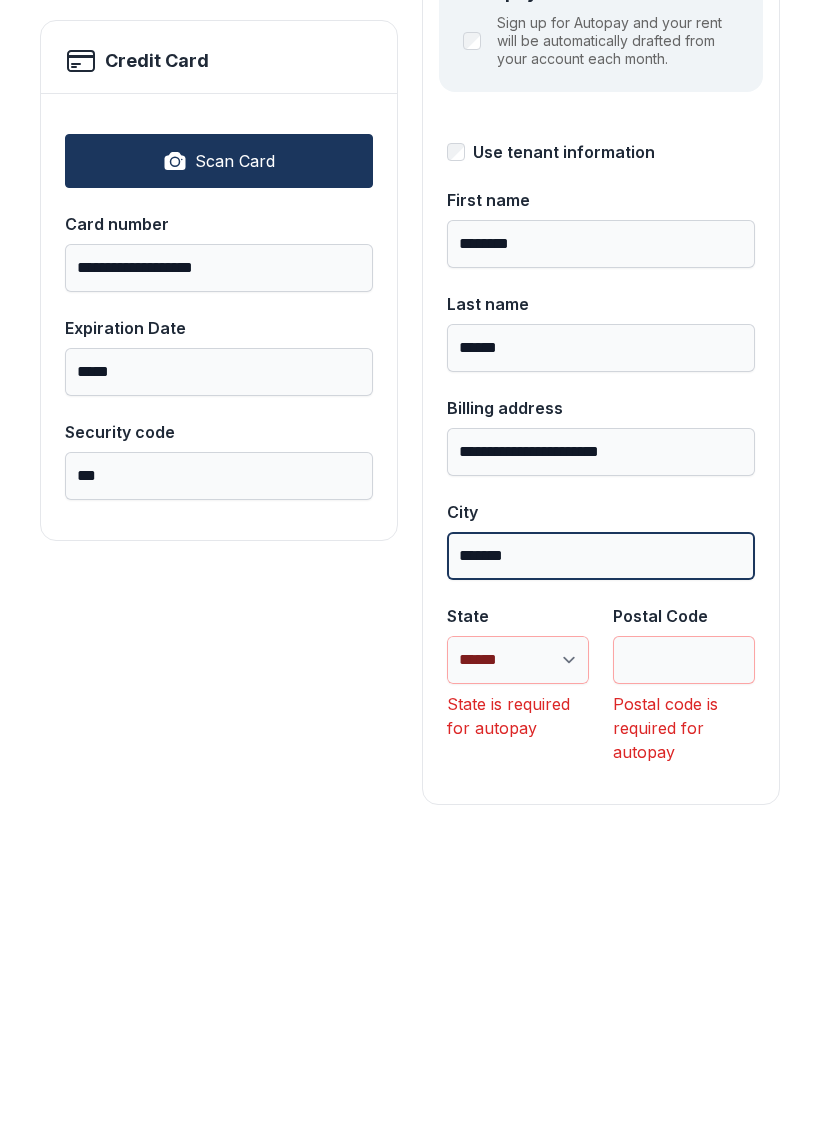 scroll, scrollTop: 284, scrollLeft: 0, axis: vertical 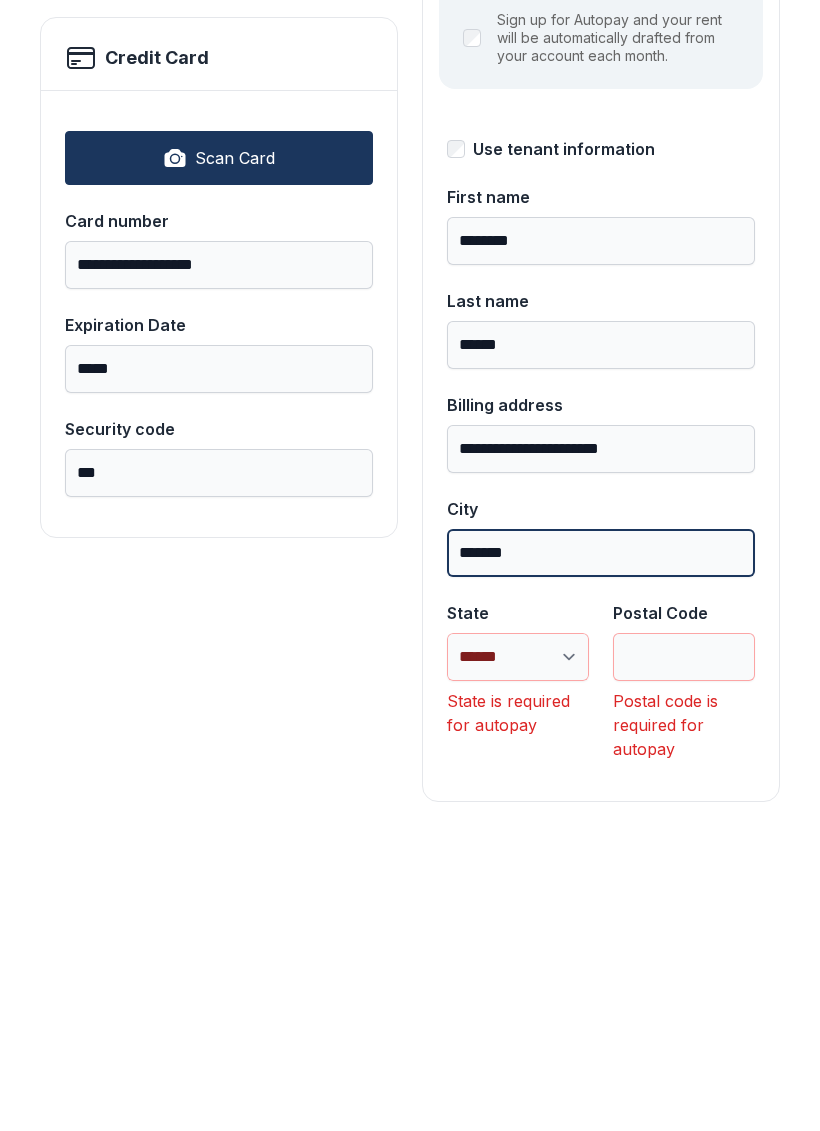 type on "*******" 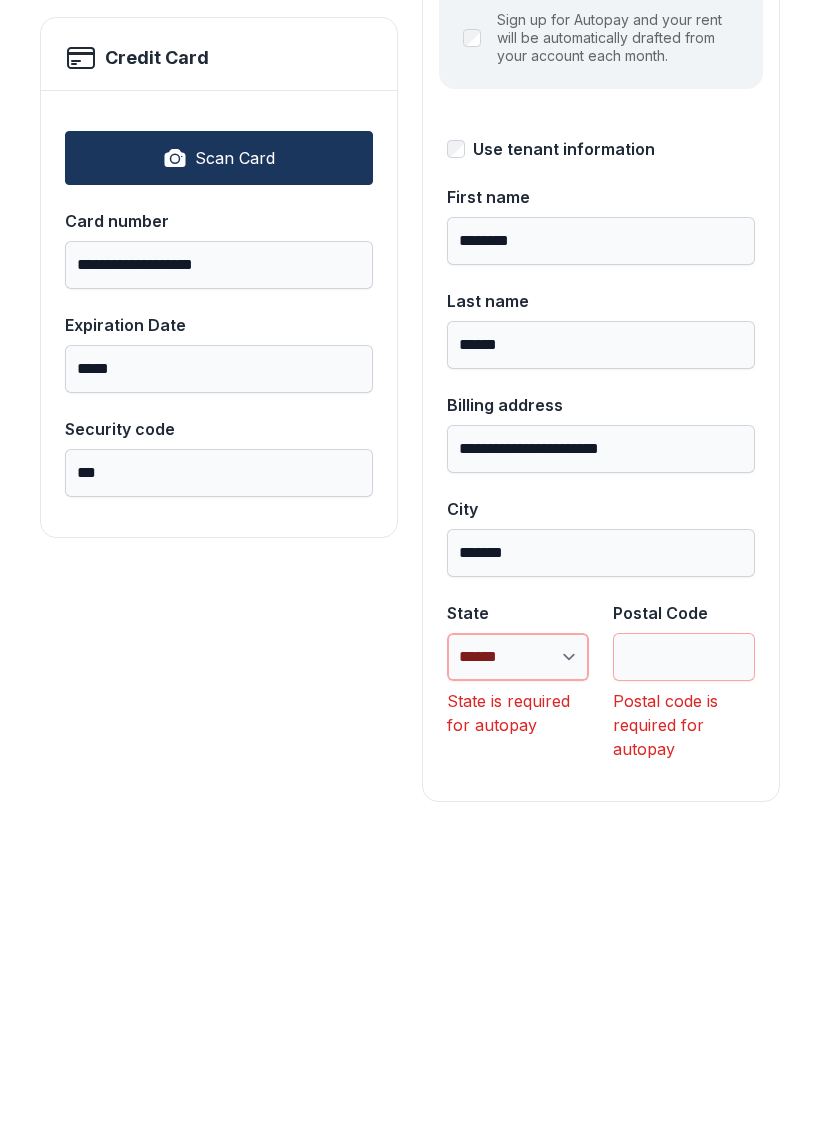 click on "**********" at bounding box center (518, 969) 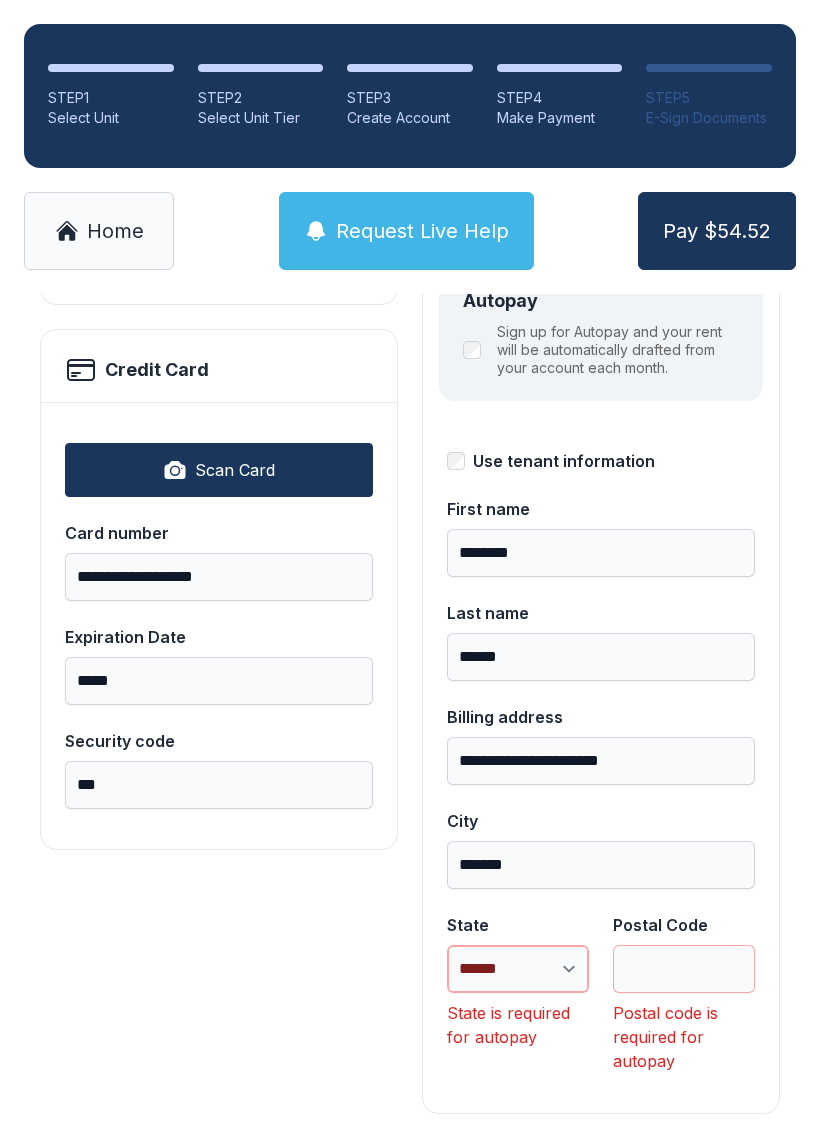 select on "**" 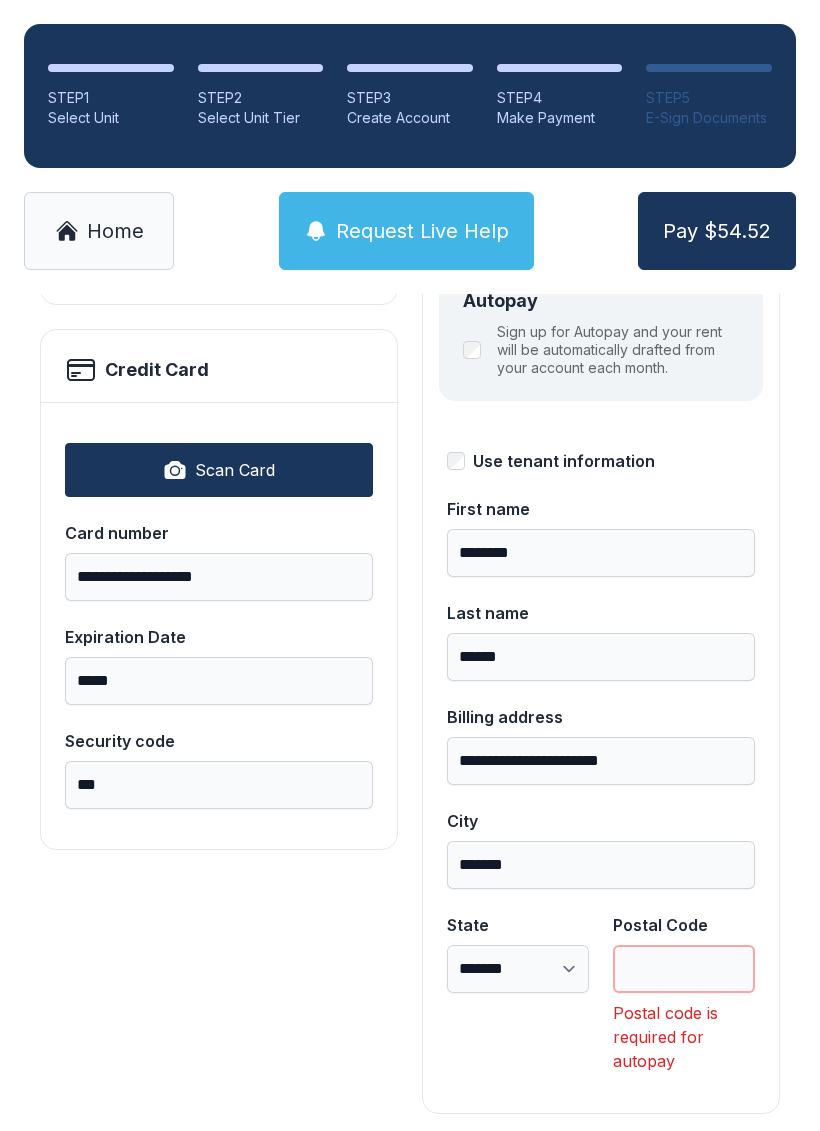 click on "Postal Code" at bounding box center [684, 969] 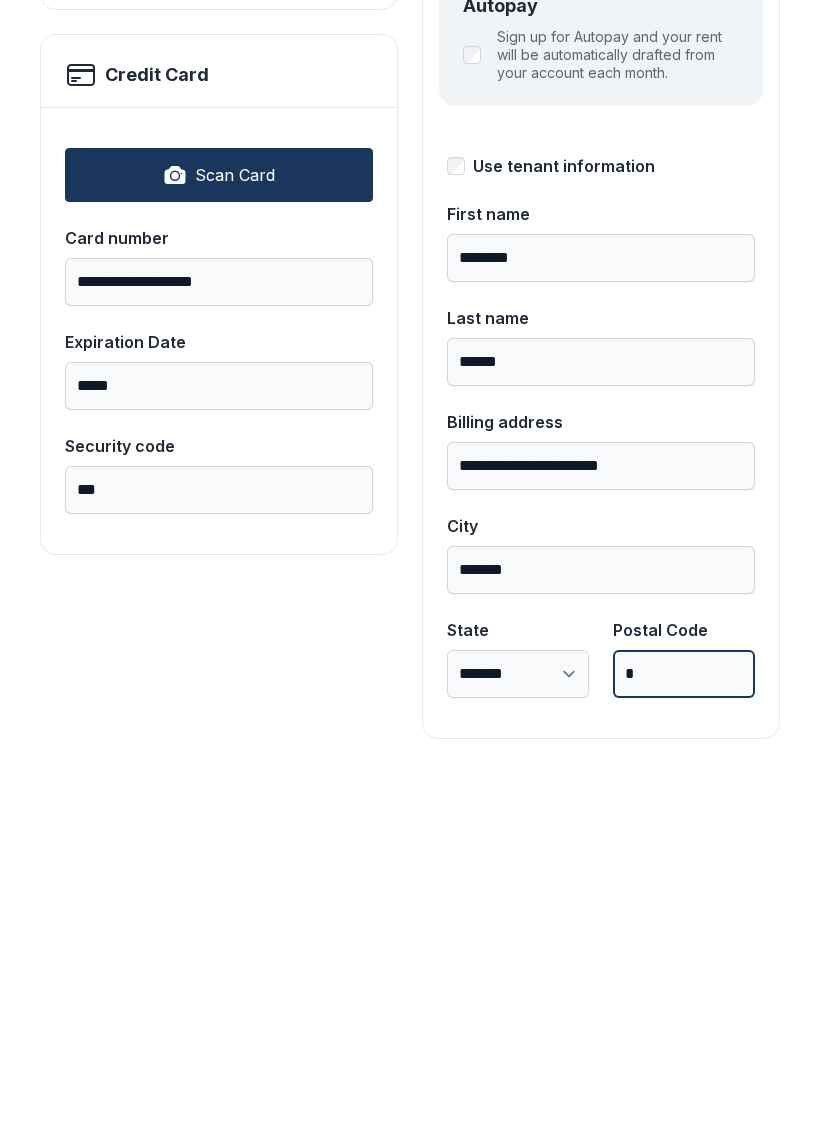 scroll, scrollTop: 218, scrollLeft: 0, axis: vertical 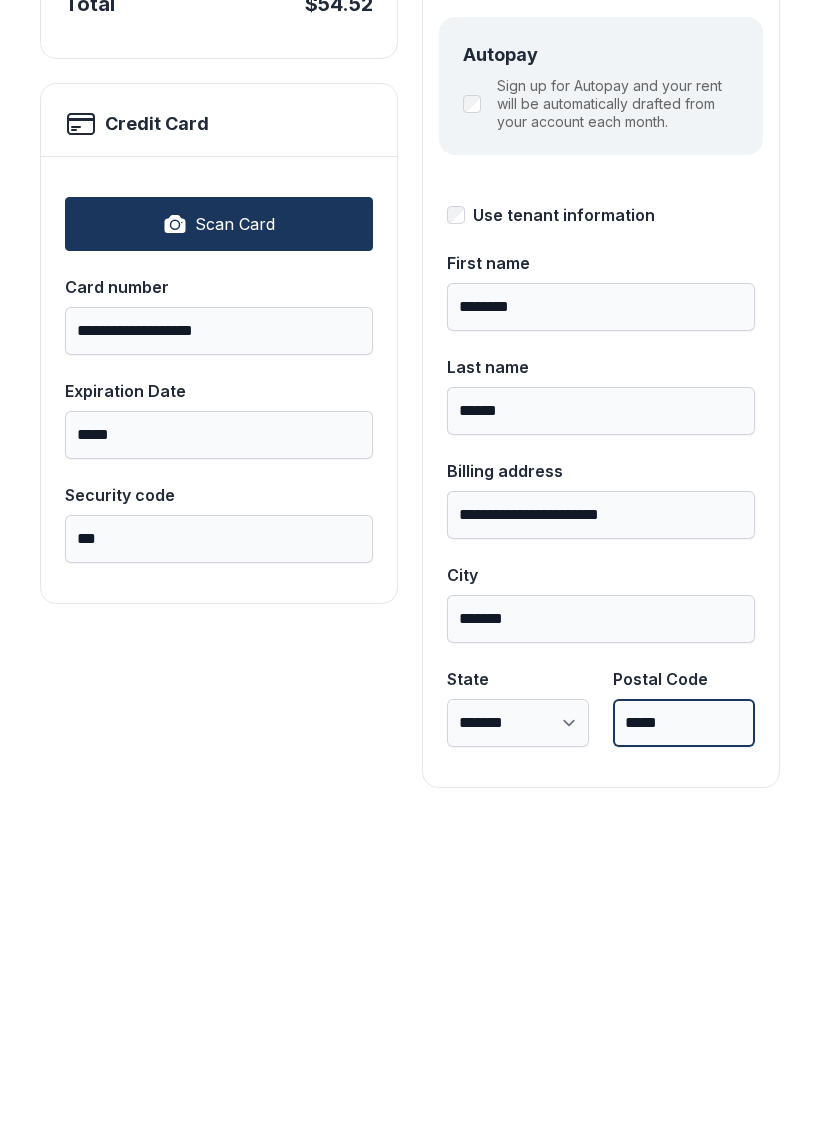 type on "*****" 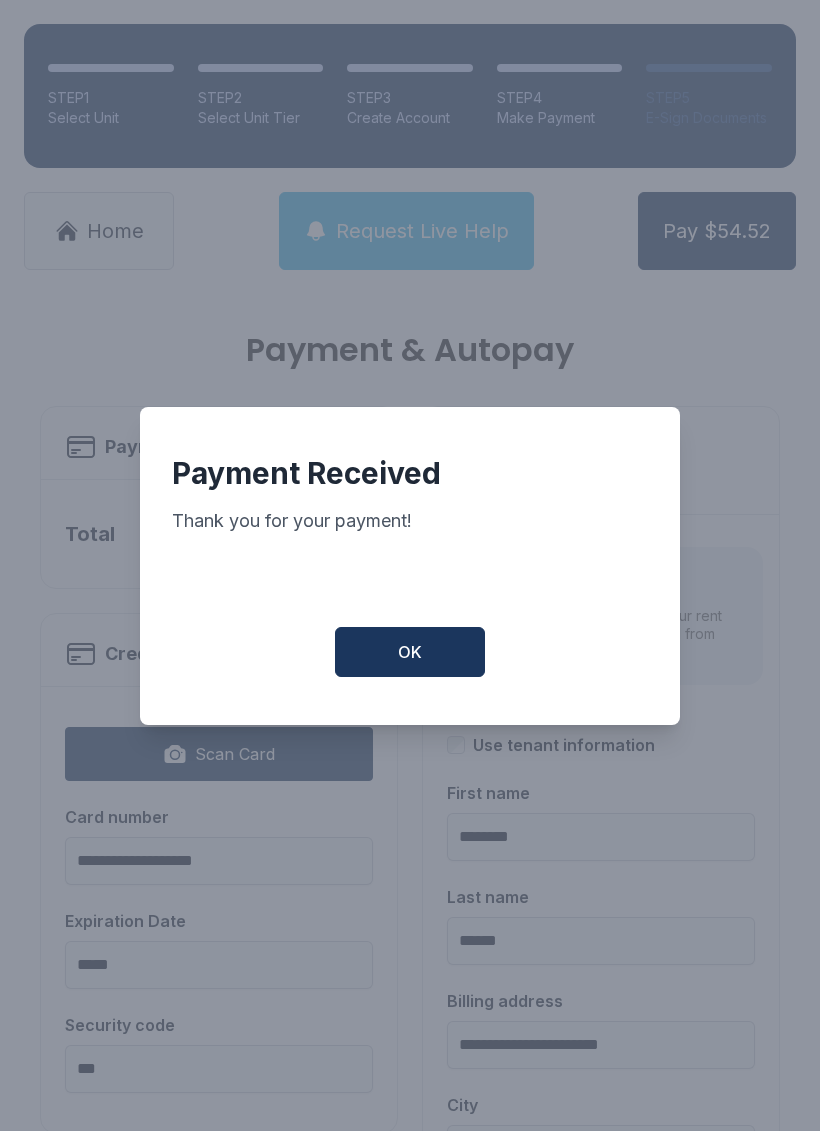 scroll, scrollTop: 0, scrollLeft: 0, axis: both 